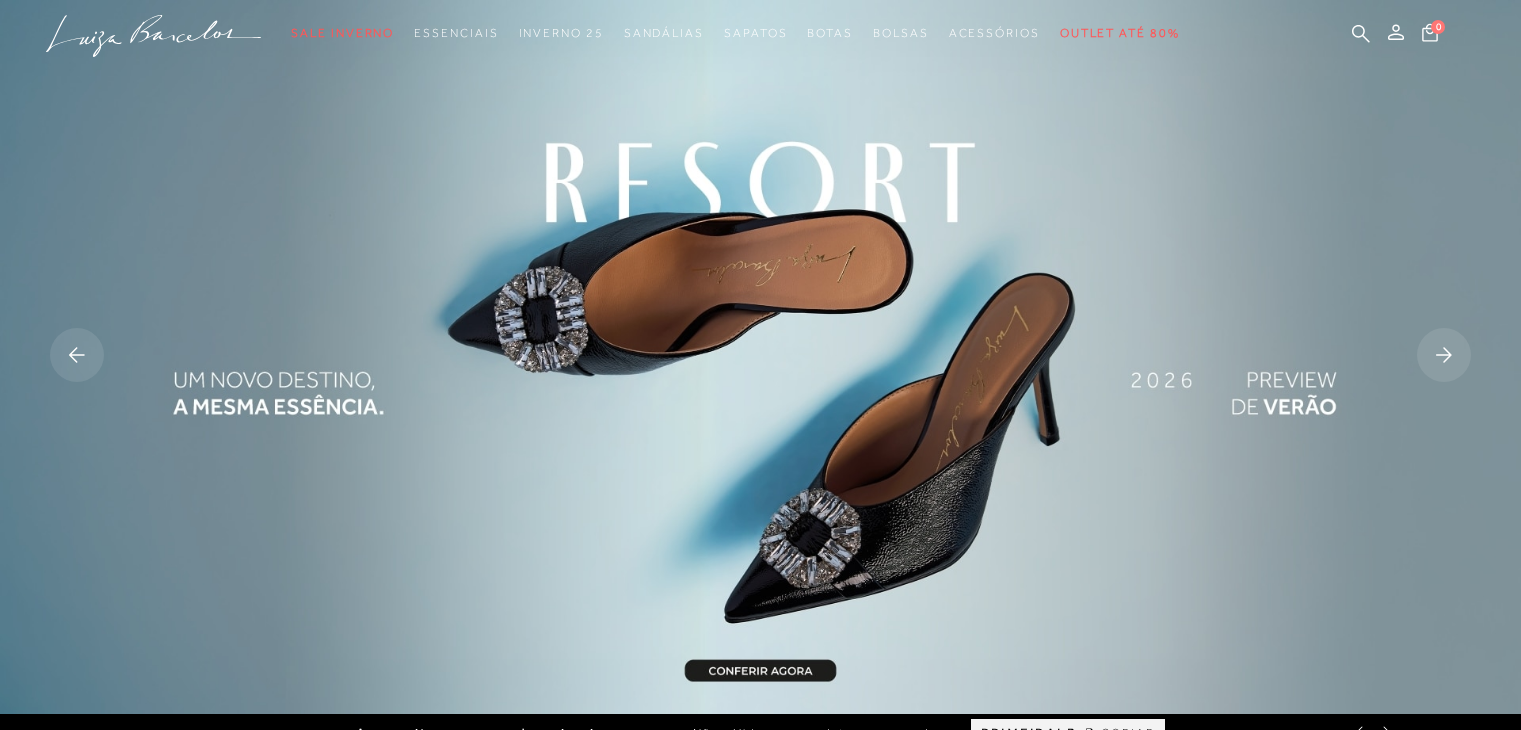 scroll, scrollTop: 0, scrollLeft: 0, axis: both 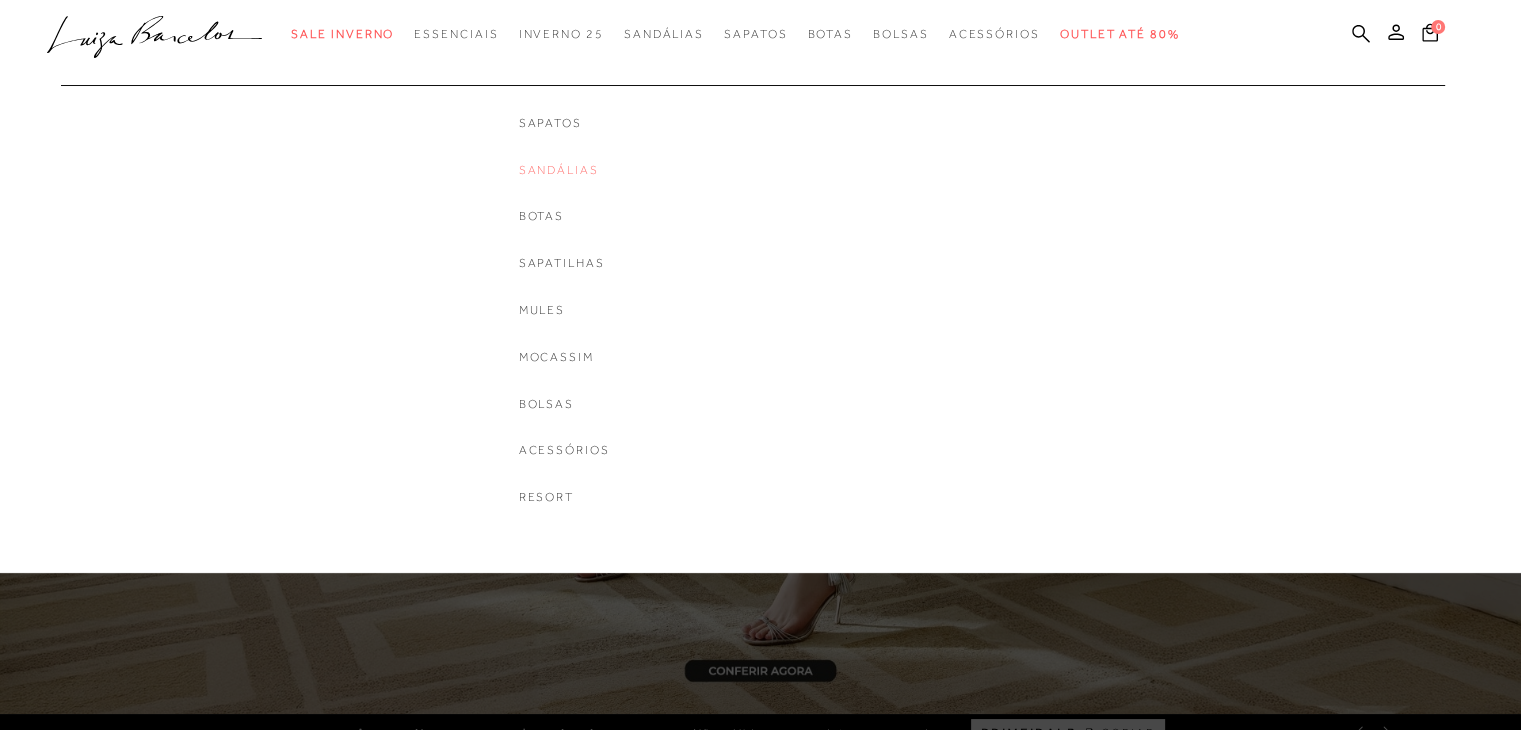 click on "Sandálias" at bounding box center (564, 170) 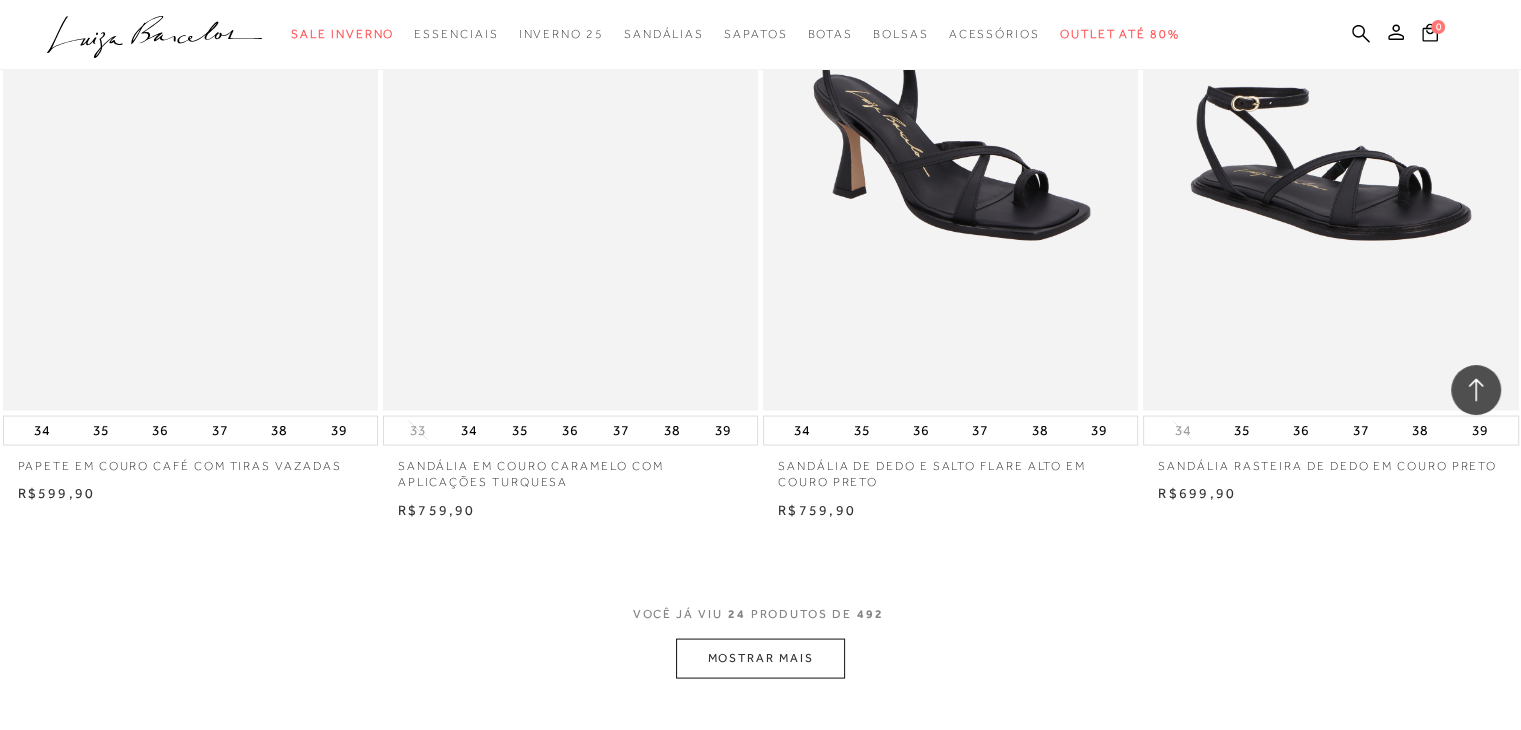 scroll, scrollTop: 3900, scrollLeft: 0, axis: vertical 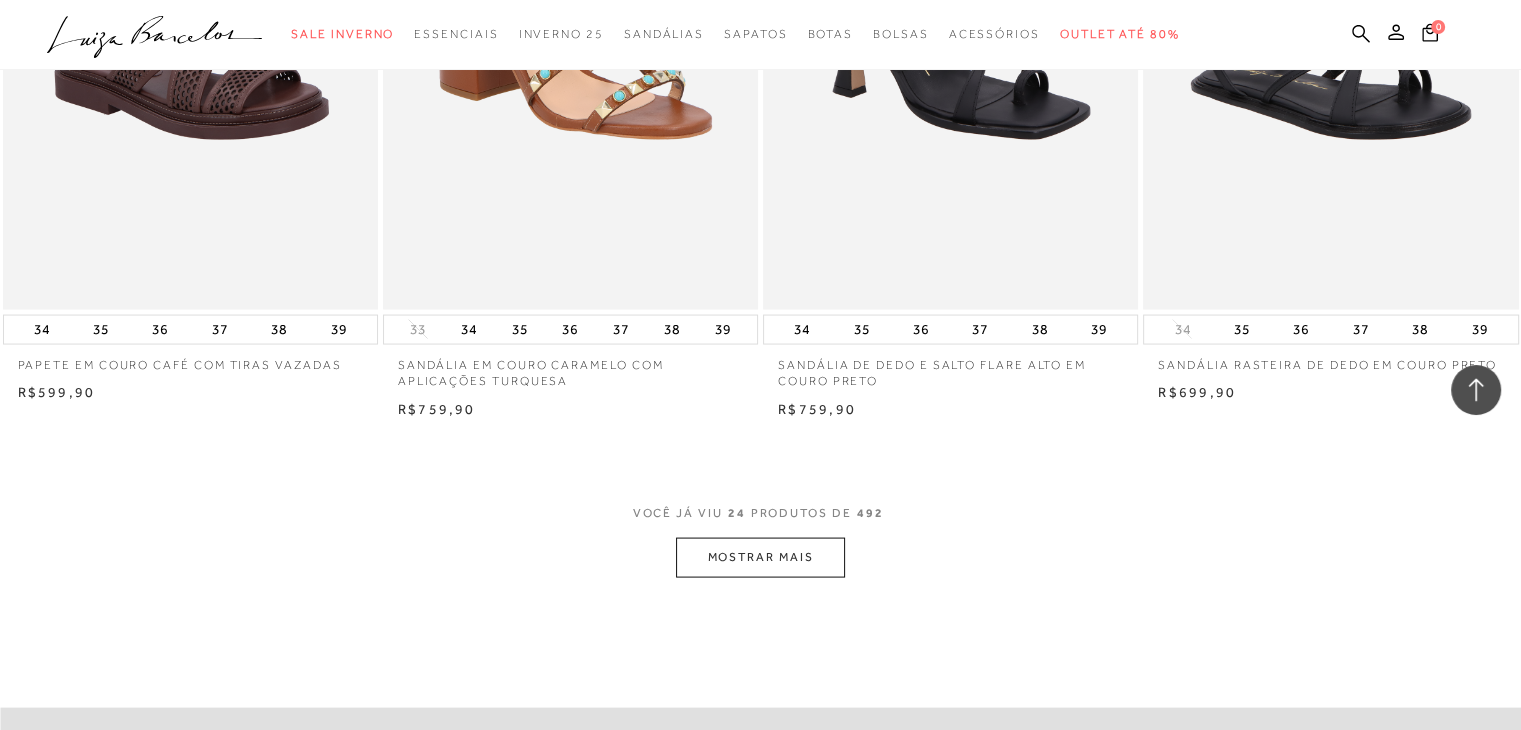 click on "MOSTRAR MAIS" at bounding box center (760, 557) 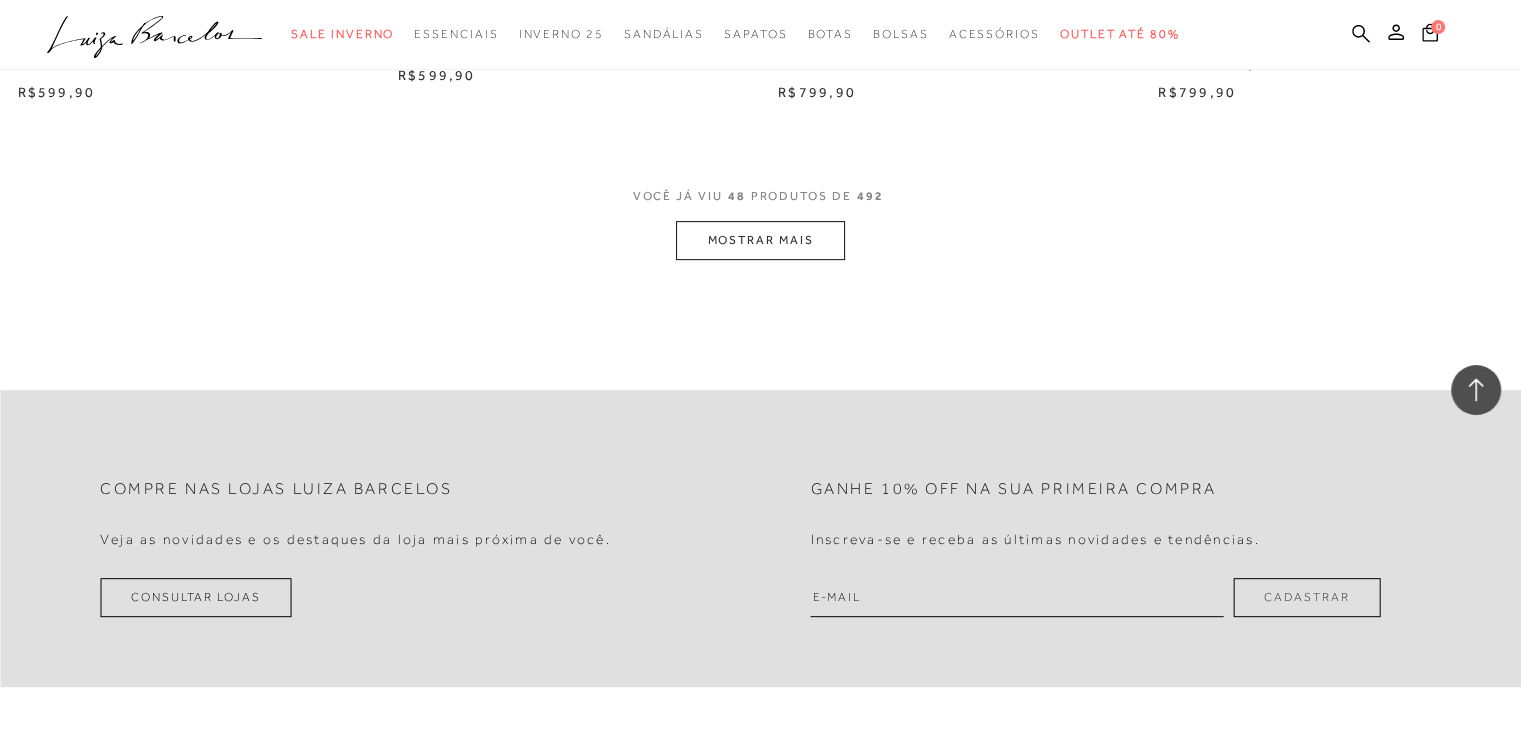 scroll, scrollTop: 8400, scrollLeft: 0, axis: vertical 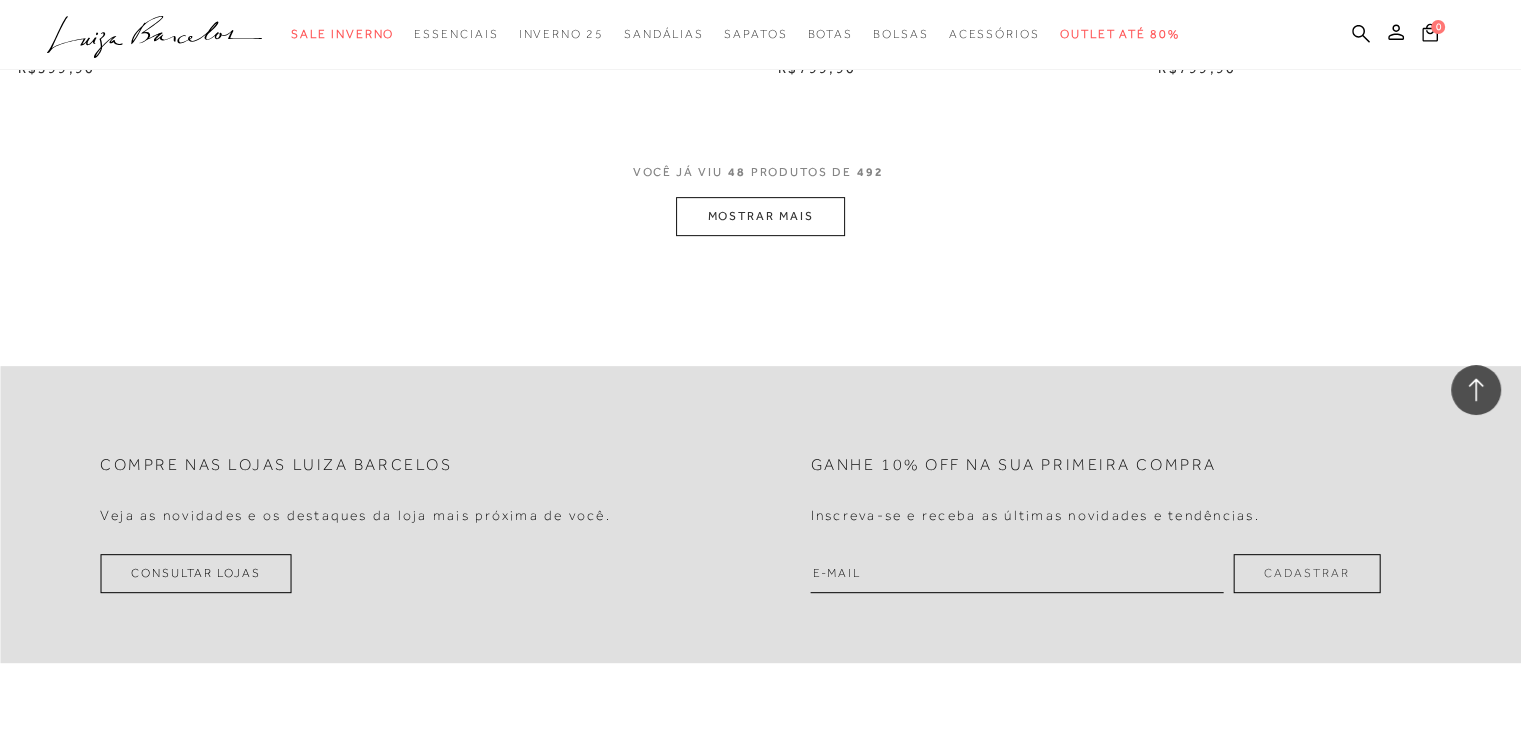 click on "MOSTRAR MAIS" at bounding box center [760, 216] 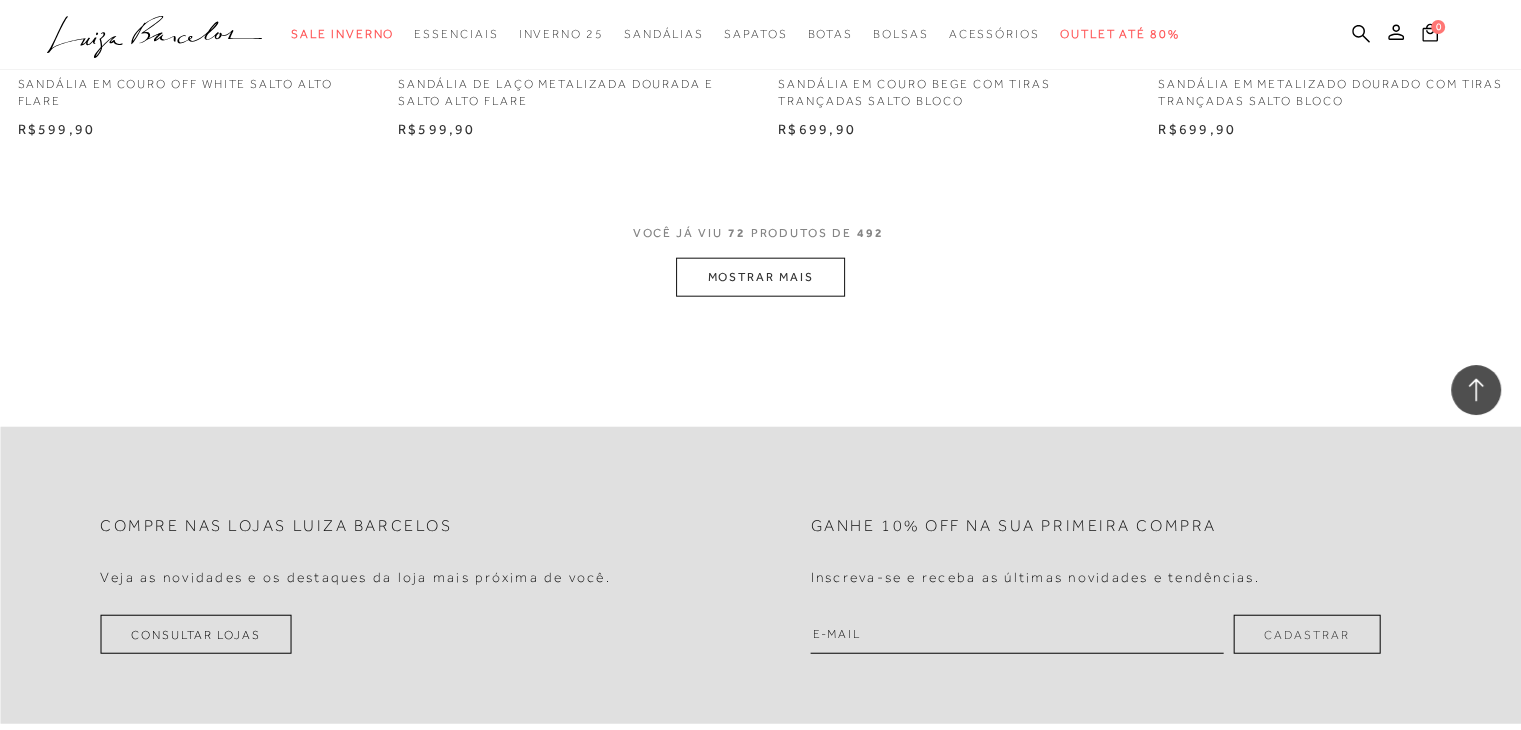 scroll, scrollTop: 12500, scrollLeft: 0, axis: vertical 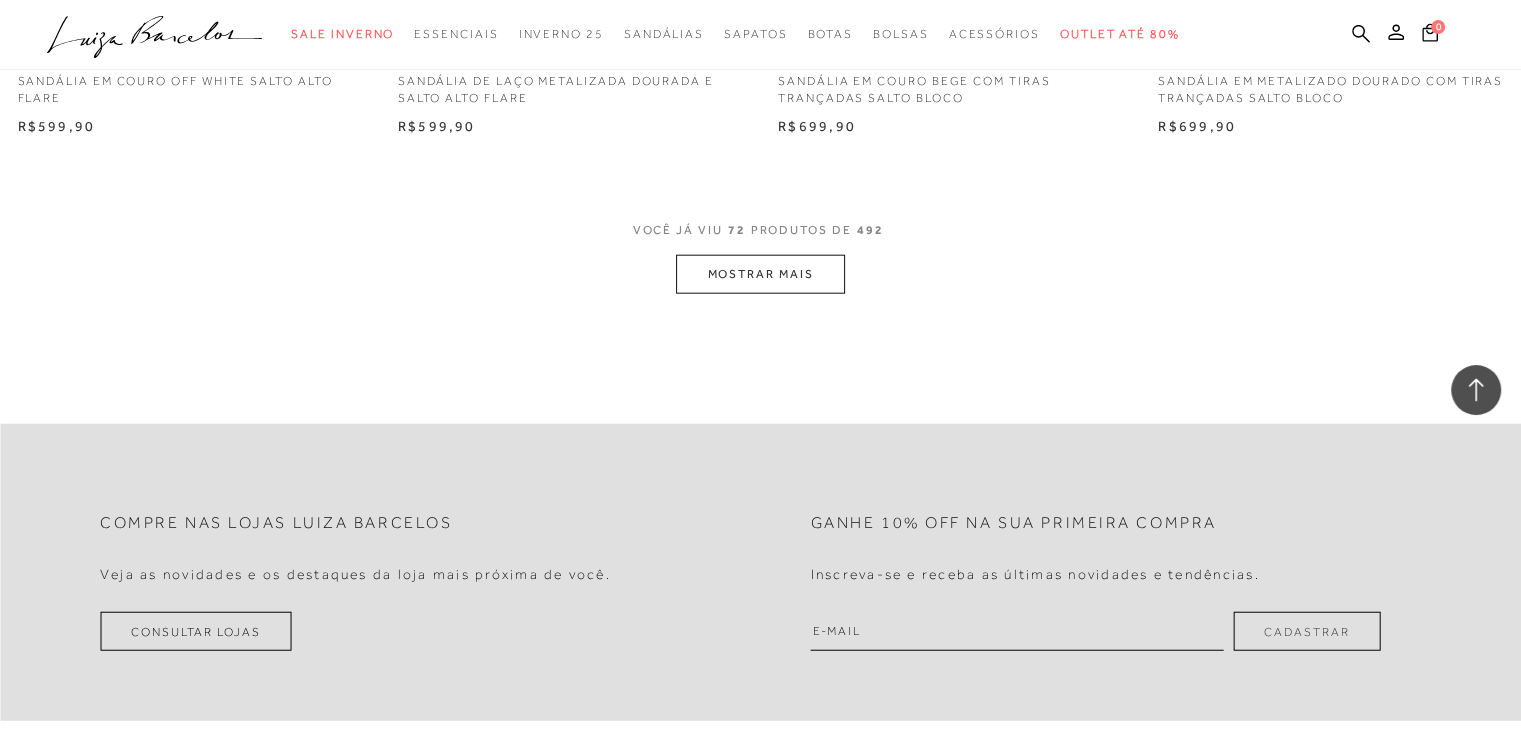 click on "MOSTRAR MAIS" at bounding box center (760, 274) 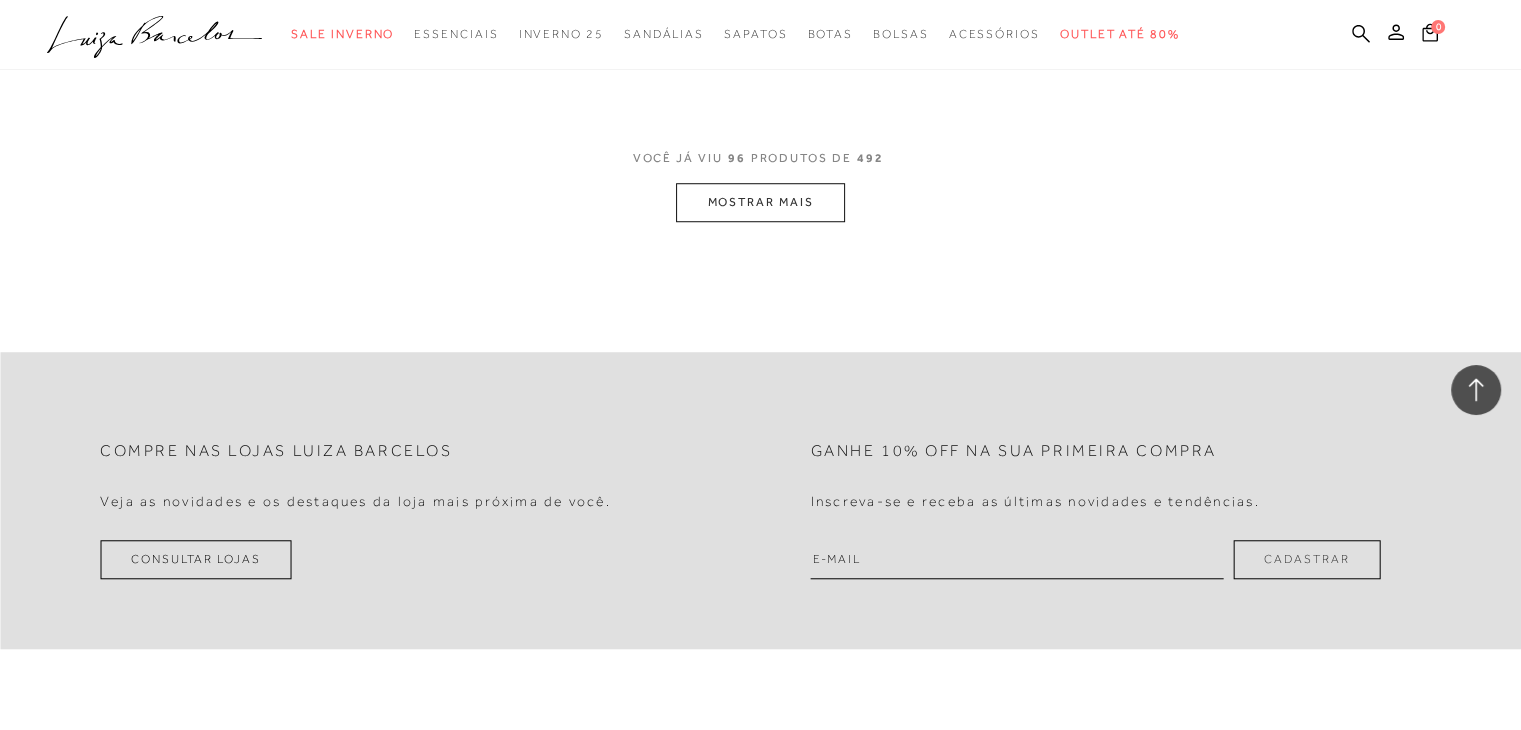 scroll, scrollTop: 16800, scrollLeft: 0, axis: vertical 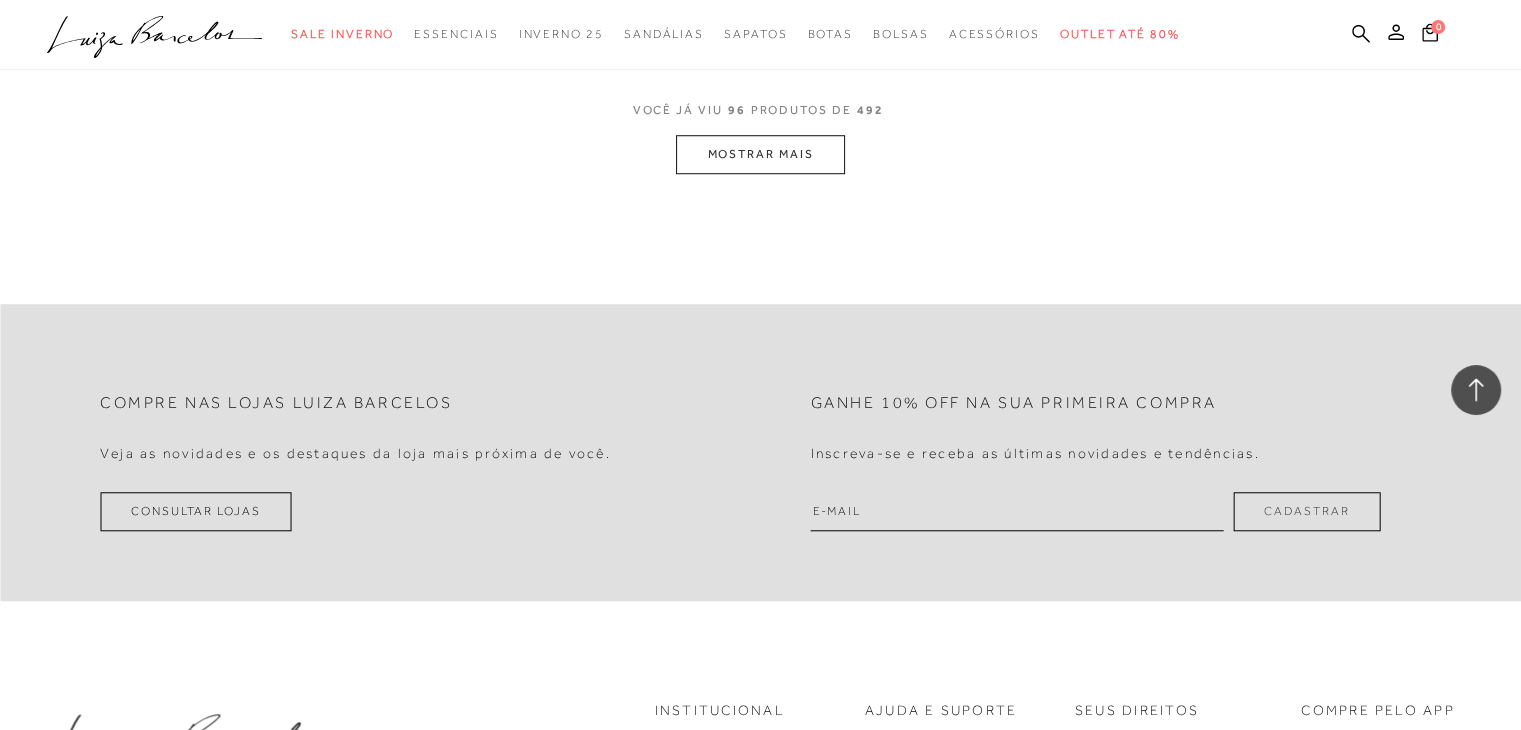 click on "MOSTRAR MAIS" at bounding box center [760, 154] 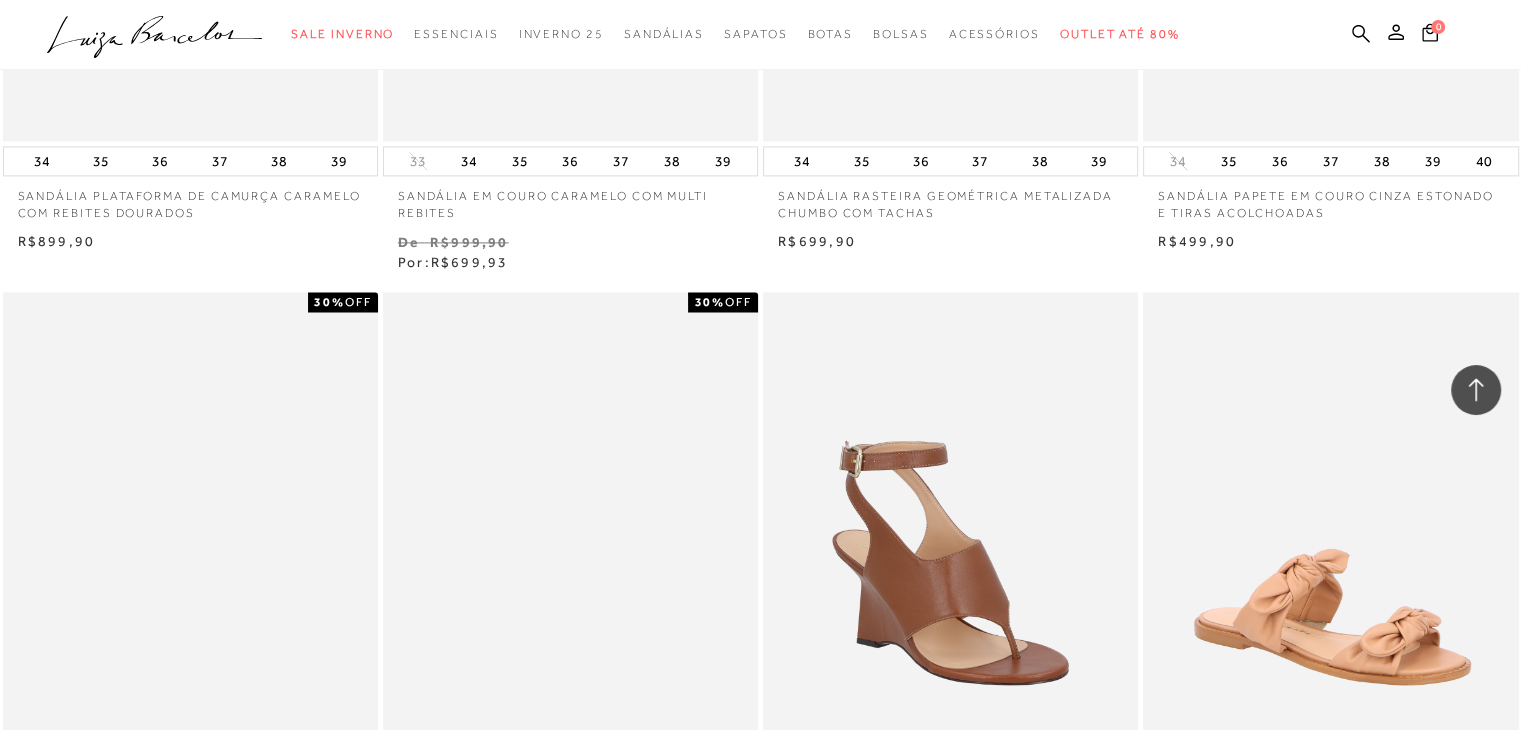 scroll, scrollTop: 18100, scrollLeft: 0, axis: vertical 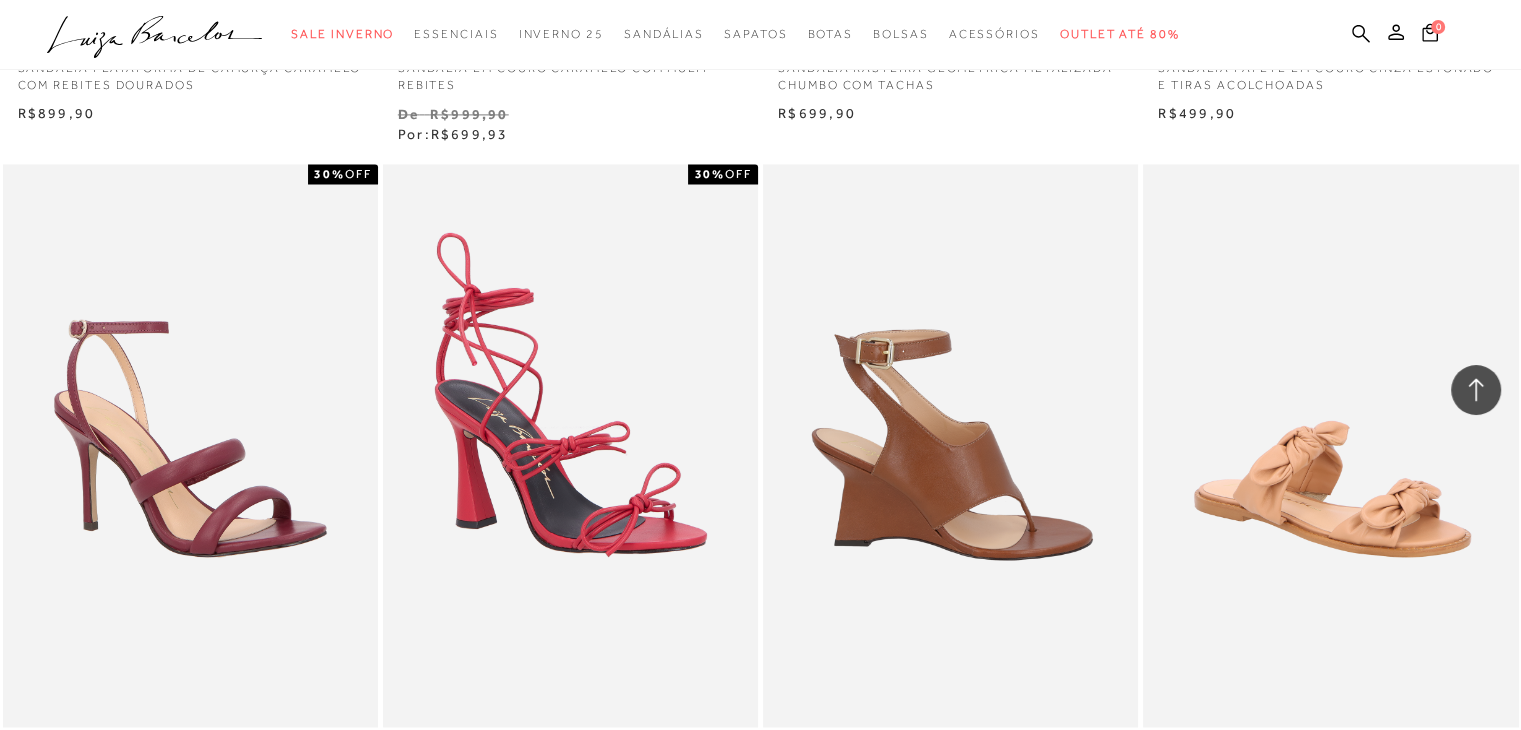 click at bounding box center [951, 445] 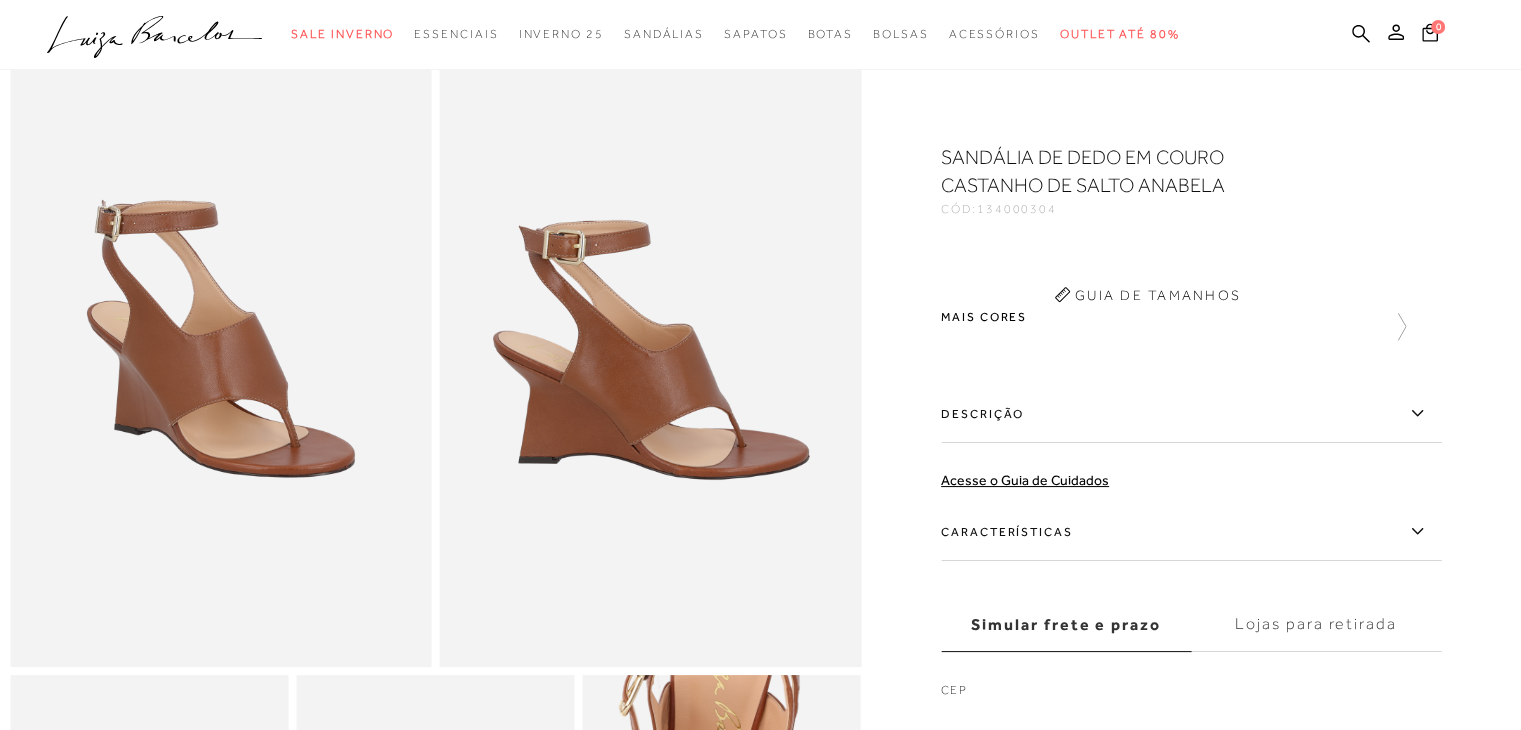 scroll, scrollTop: 0, scrollLeft: 0, axis: both 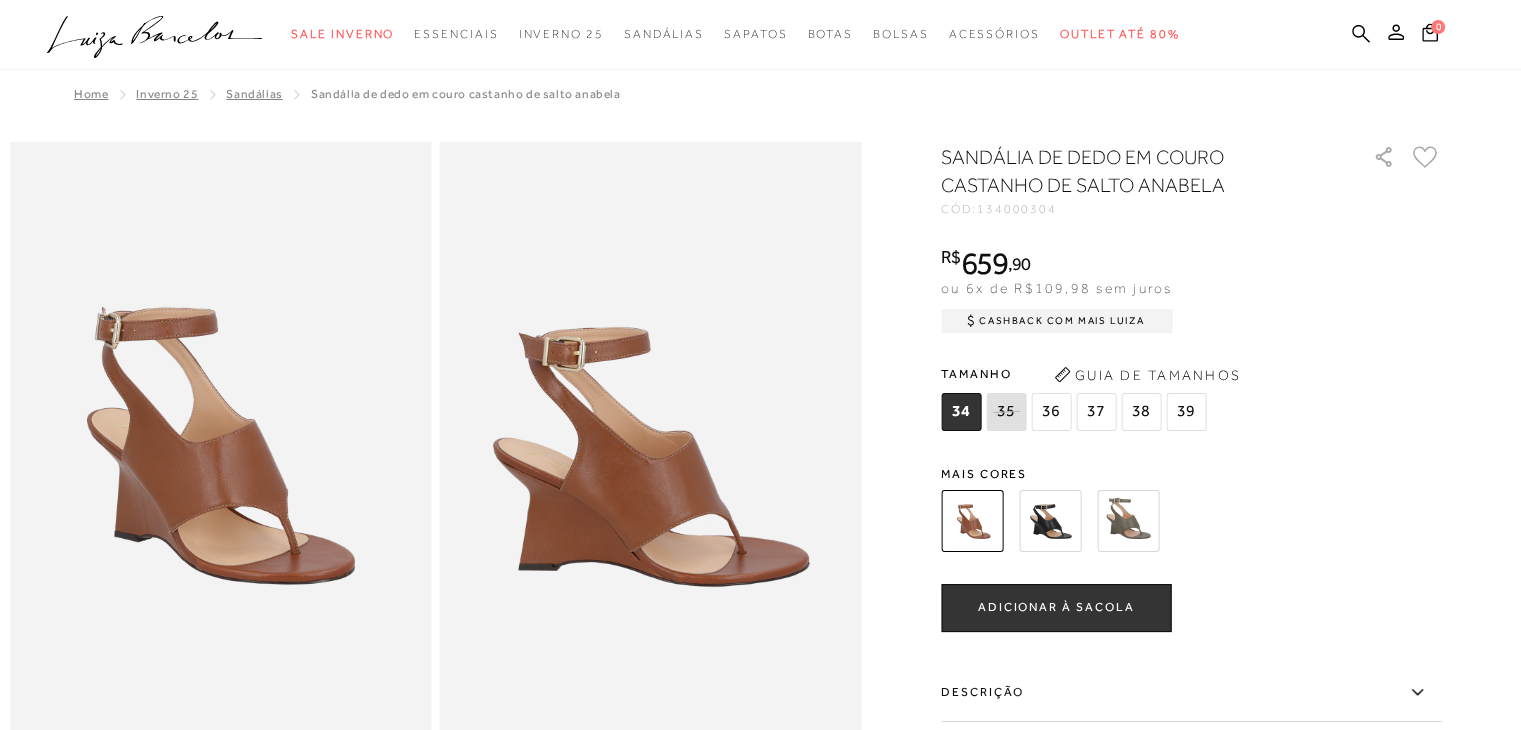 click at bounding box center (1050, 521) 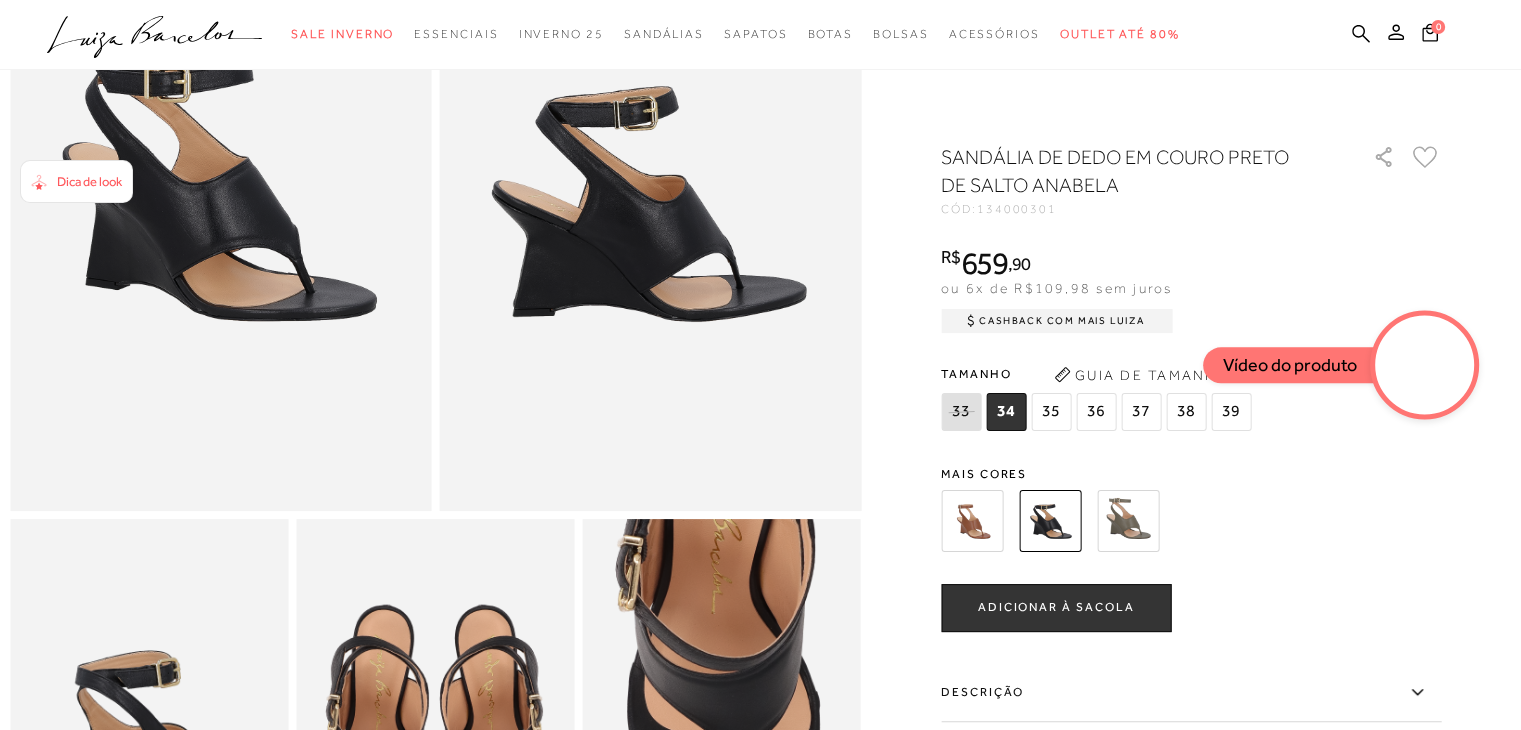 scroll, scrollTop: 300, scrollLeft: 0, axis: vertical 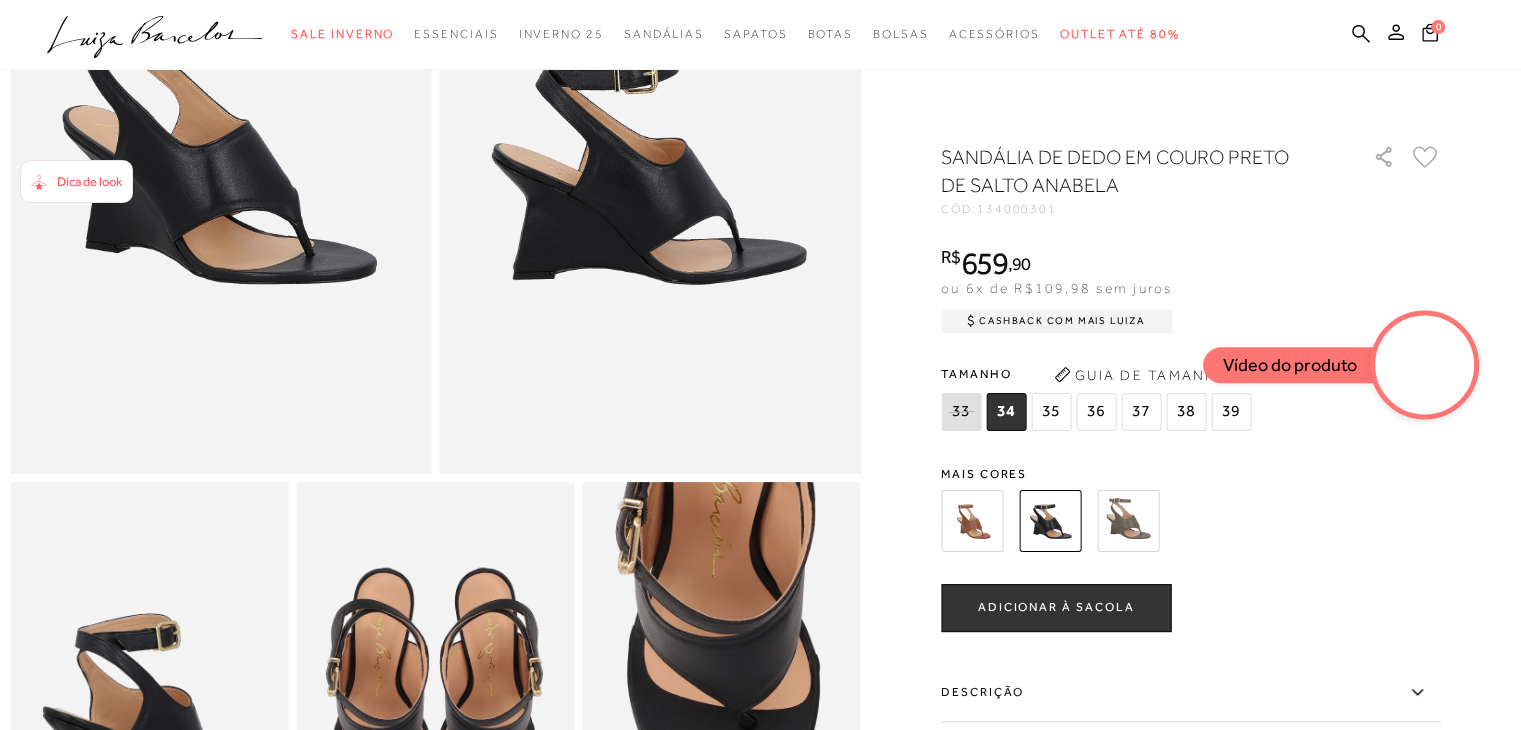 click at bounding box center (1128, 521) 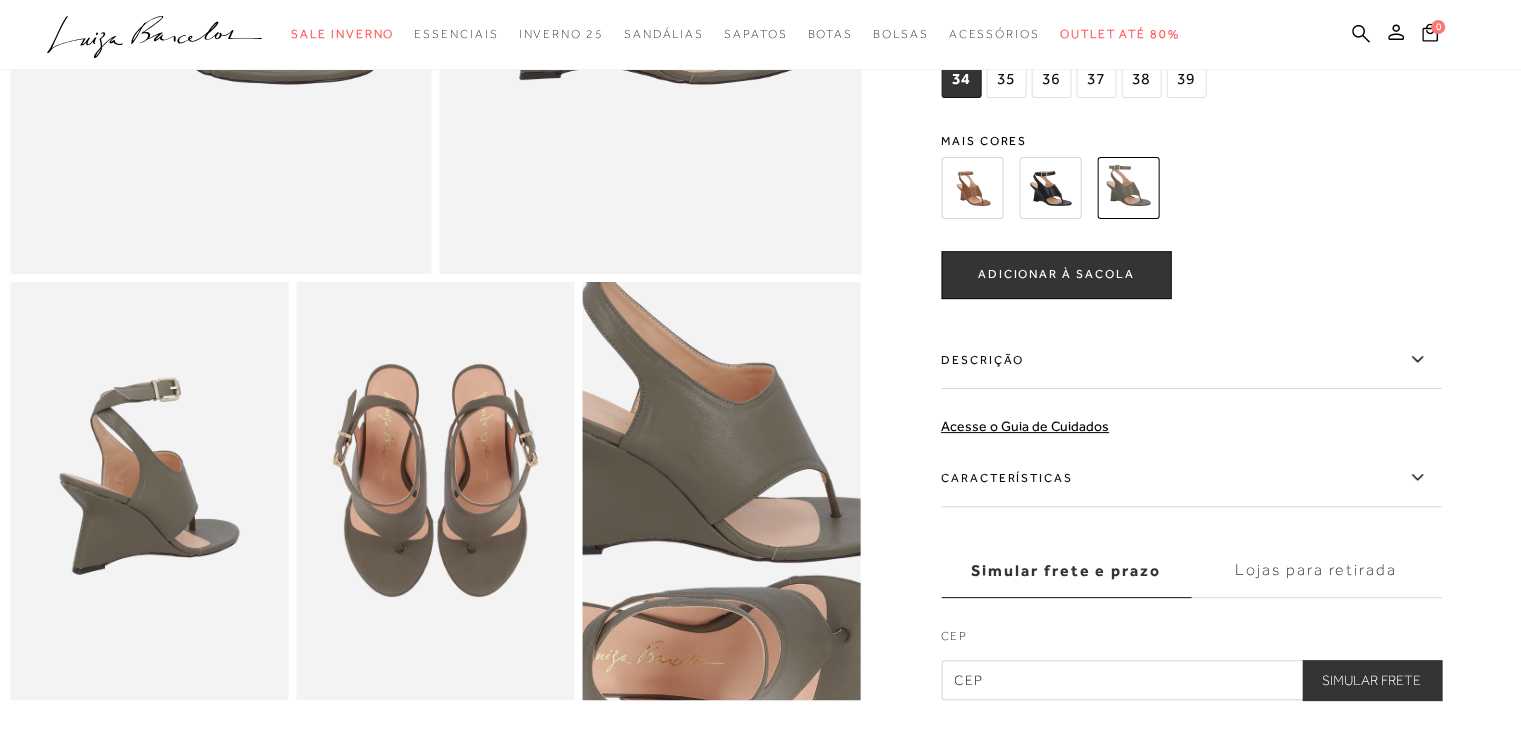 scroll, scrollTop: 800, scrollLeft: 0, axis: vertical 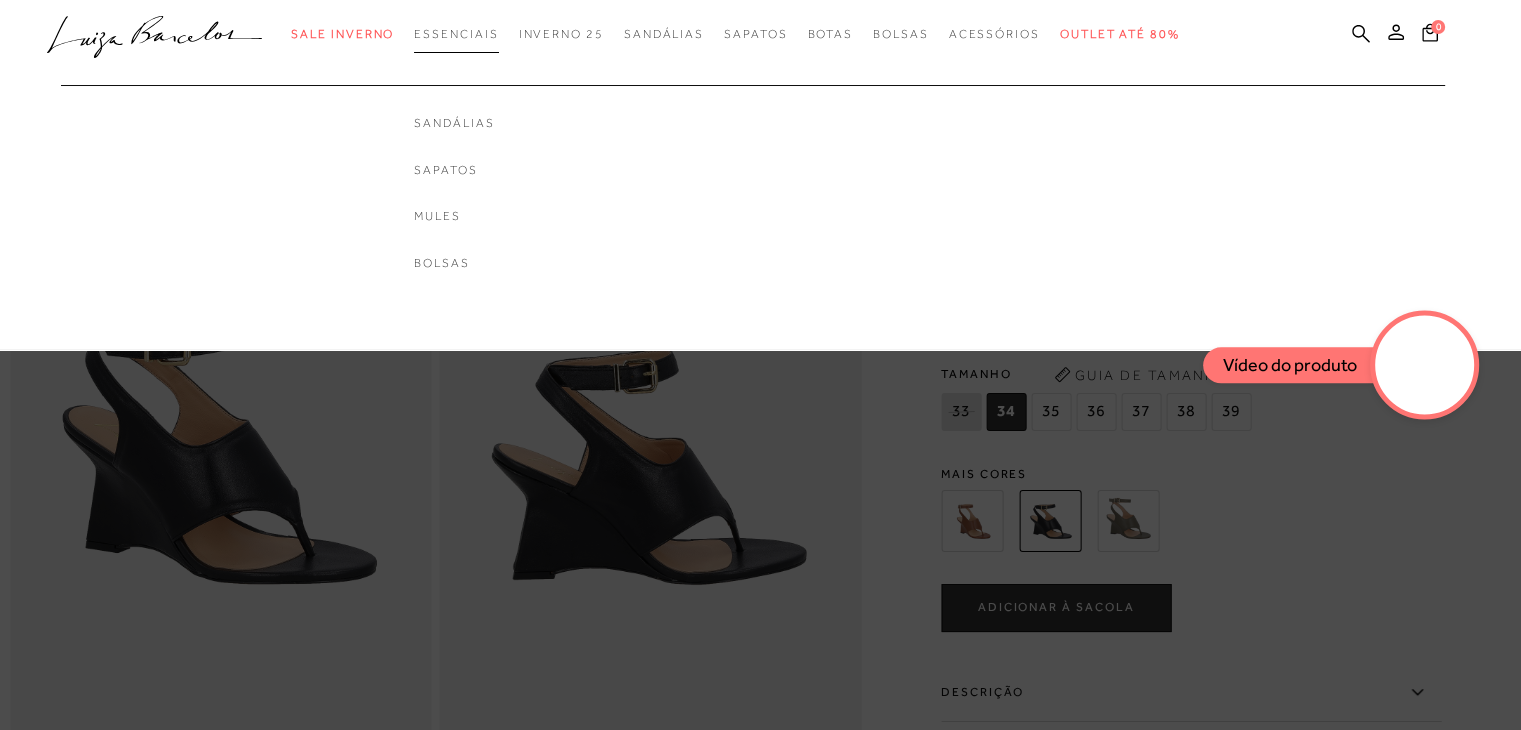 click on "Essenciais" at bounding box center (456, 34) 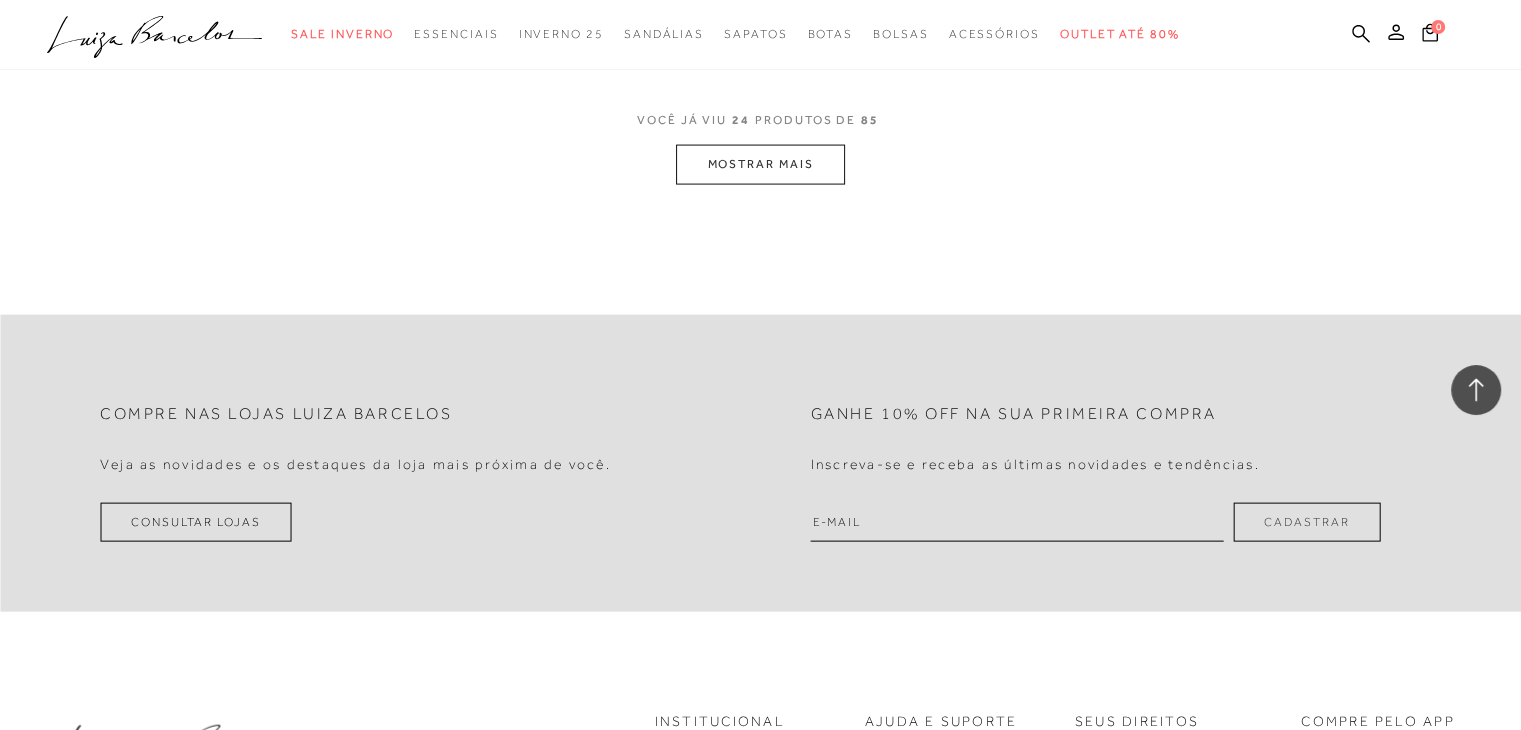 scroll, scrollTop: 4300, scrollLeft: 0, axis: vertical 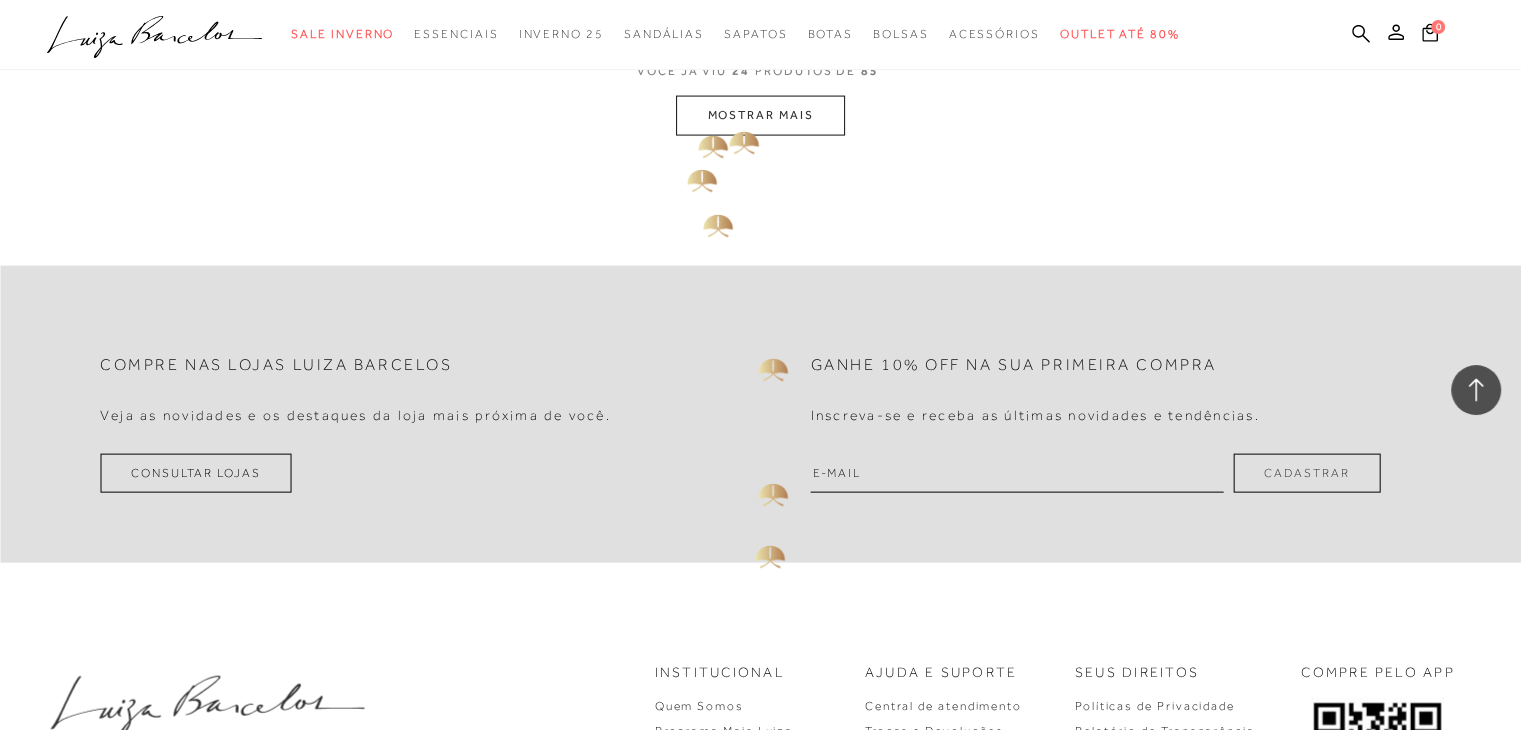 click on "MOSTRAR MAIS" at bounding box center (760, 115) 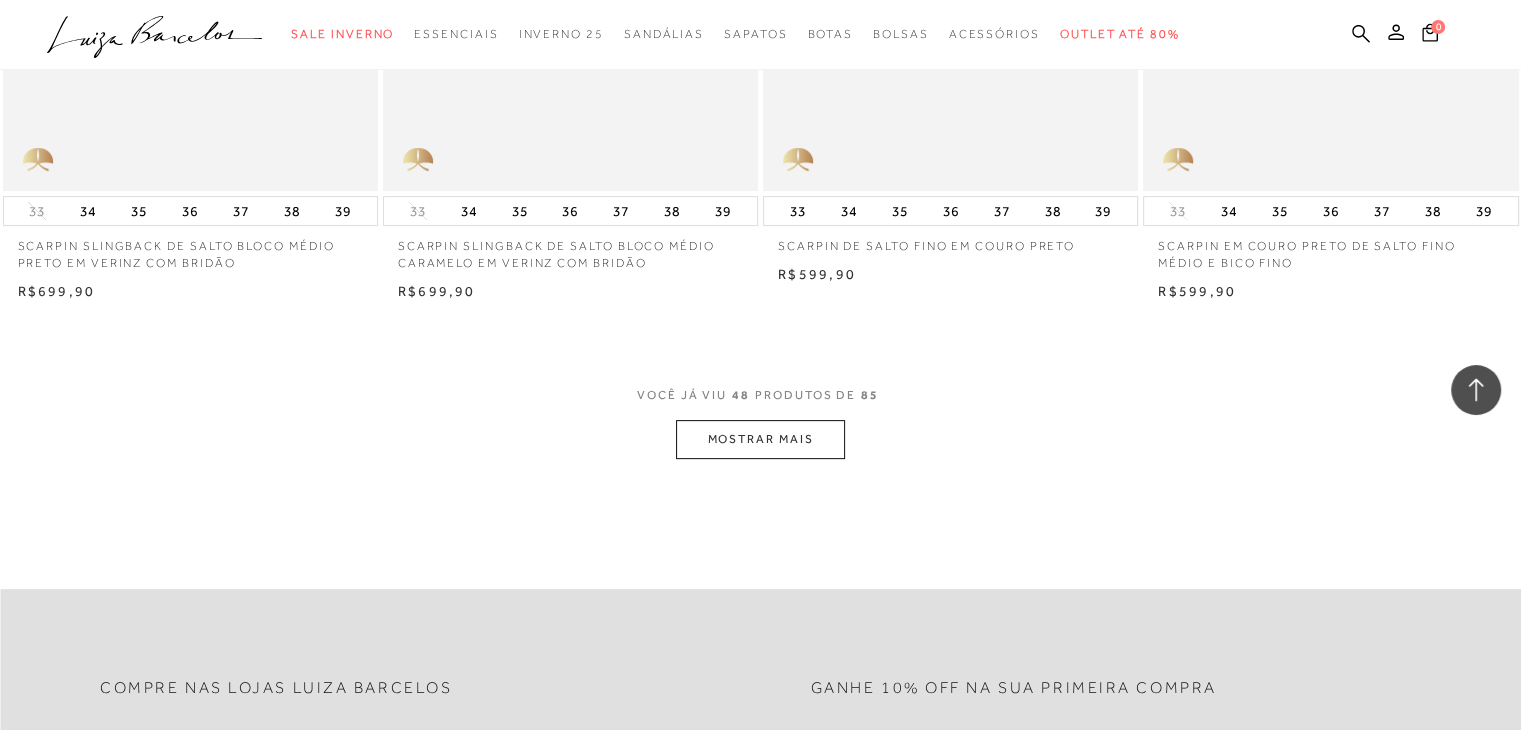 scroll, scrollTop: 8358, scrollLeft: 0, axis: vertical 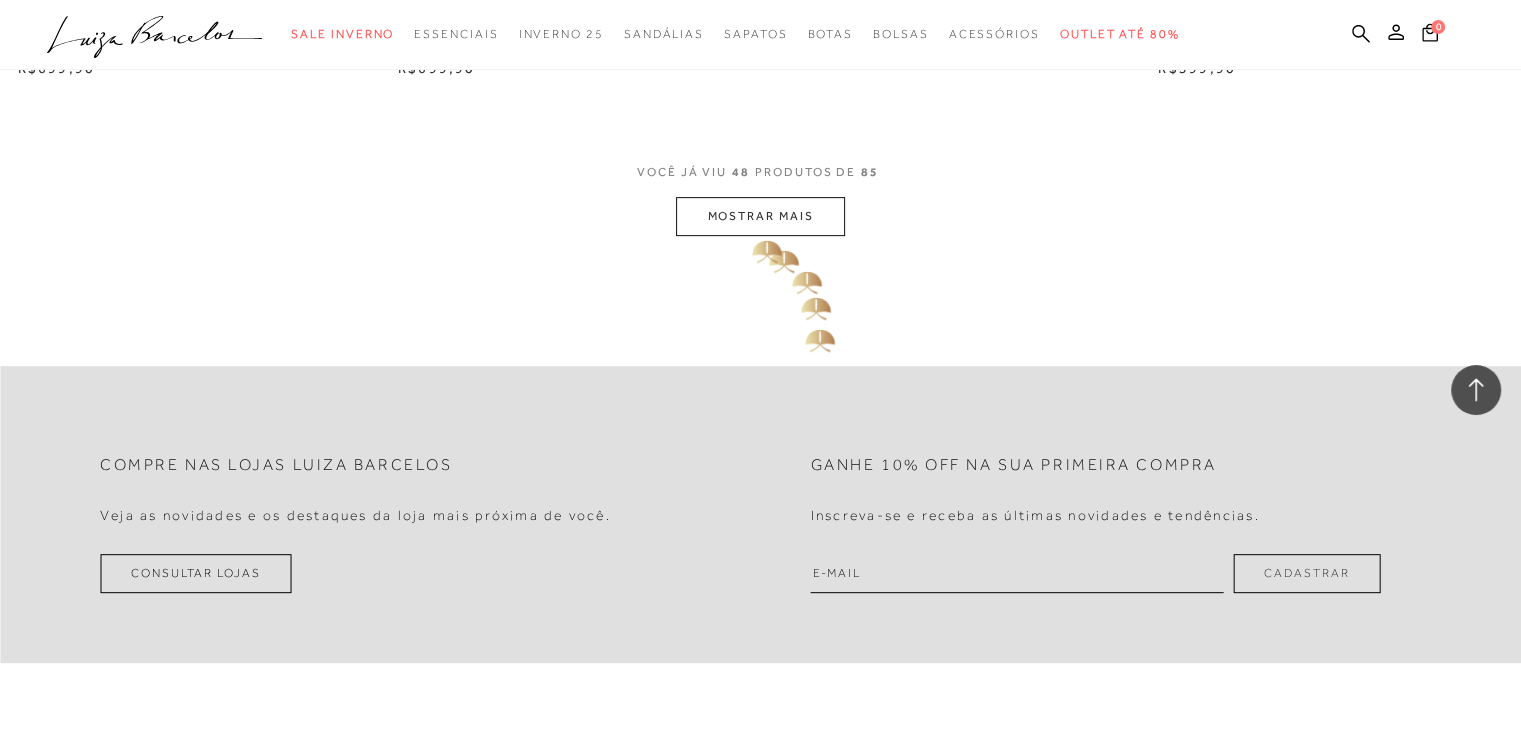 click on "MOSTRAR MAIS" at bounding box center (760, 216) 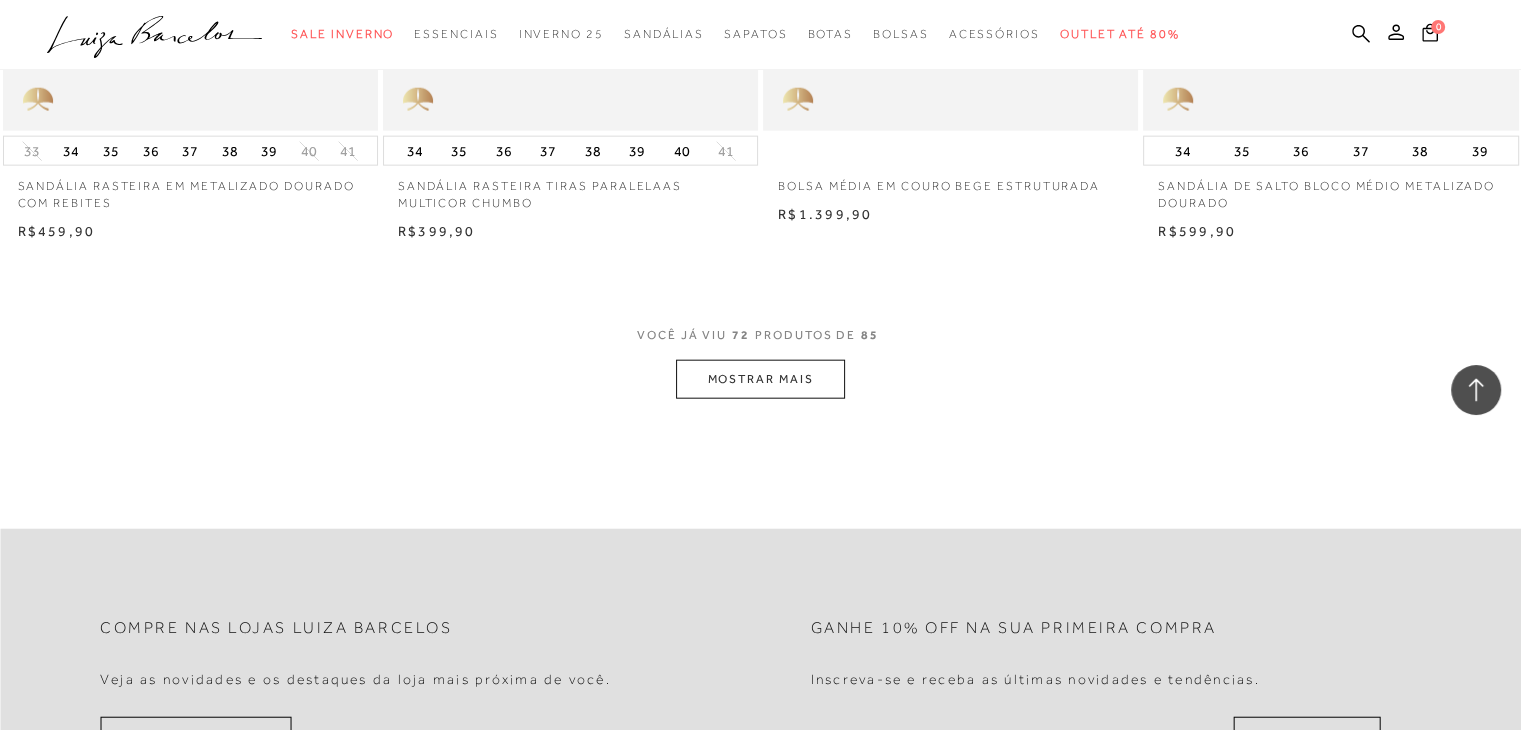 scroll, scrollTop: 12358, scrollLeft: 0, axis: vertical 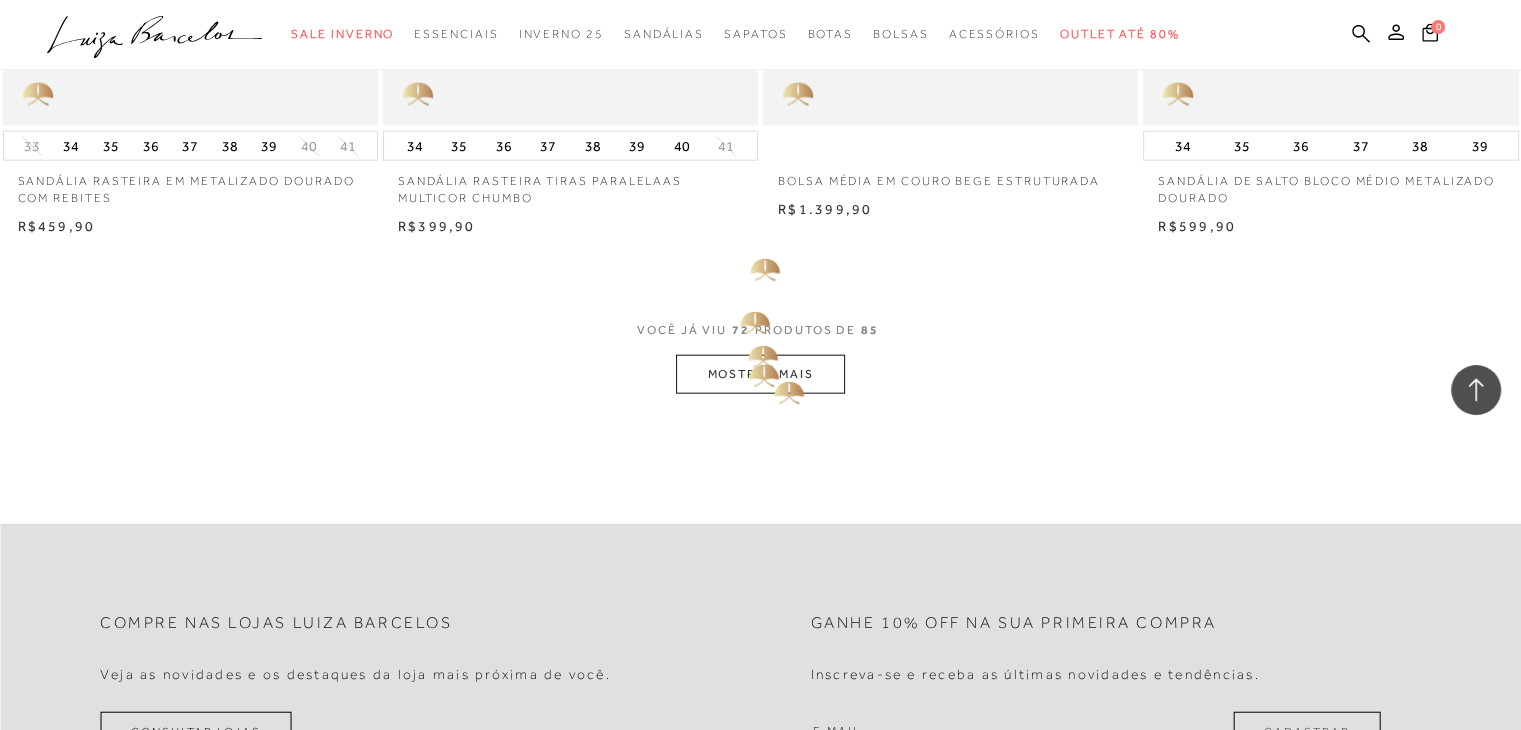 click on "MOSTRAR MAIS" at bounding box center (760, 374) 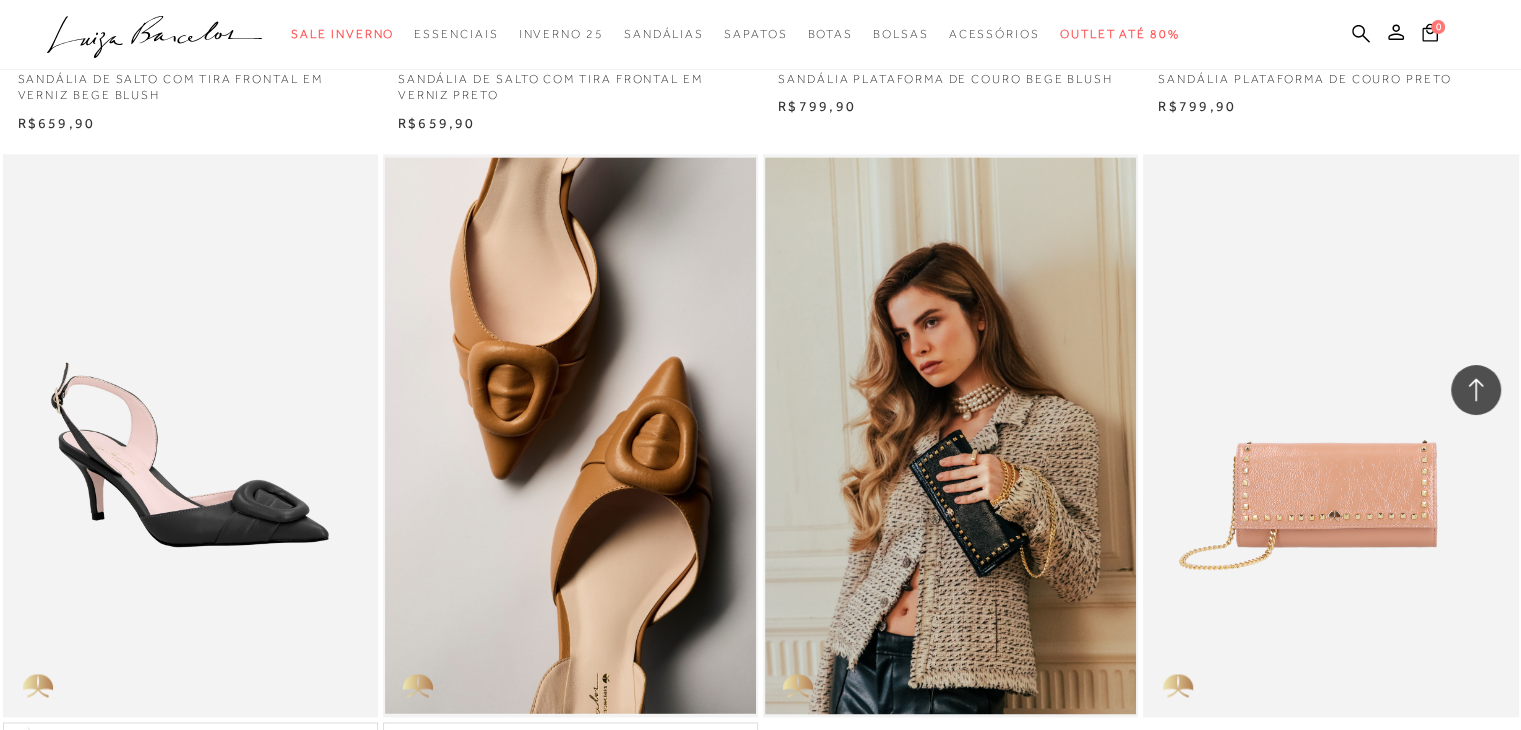 scroll, scrollTop: 1858, scrollLeft: 0, axis: vertical 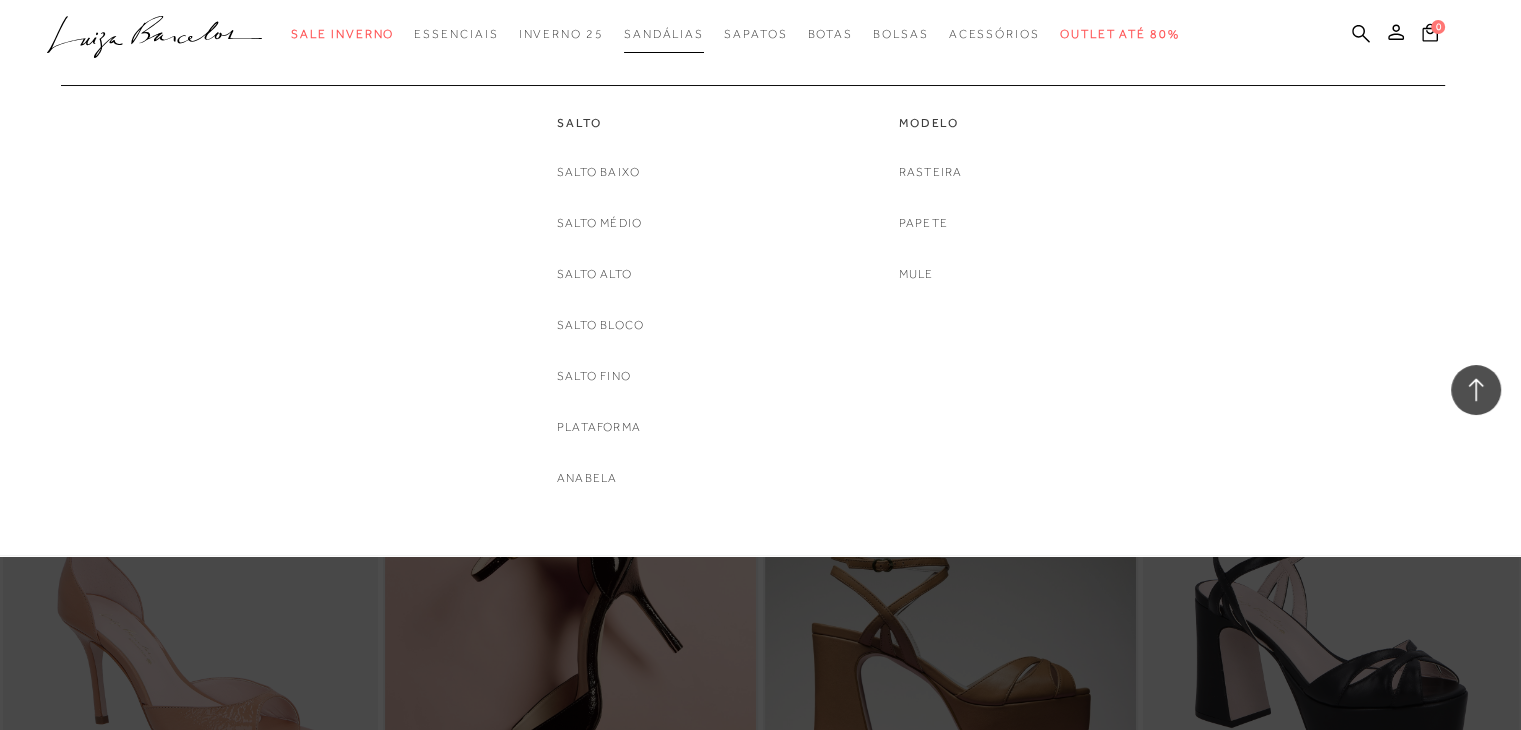 click on "Sandálias" at bounding box center [664, 34] 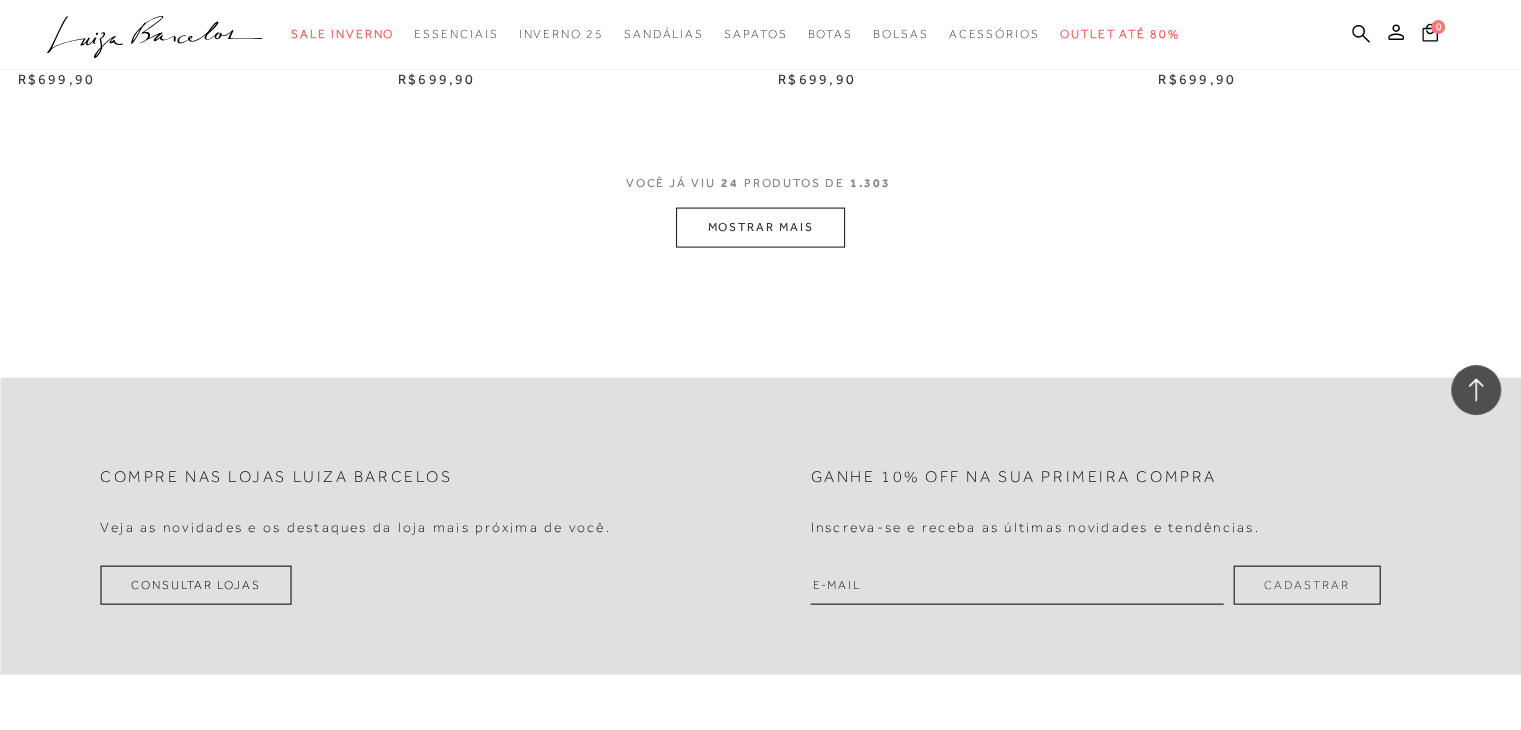 scroll, scrollTop: 4200, scrollLeft: 0, axis: vertical 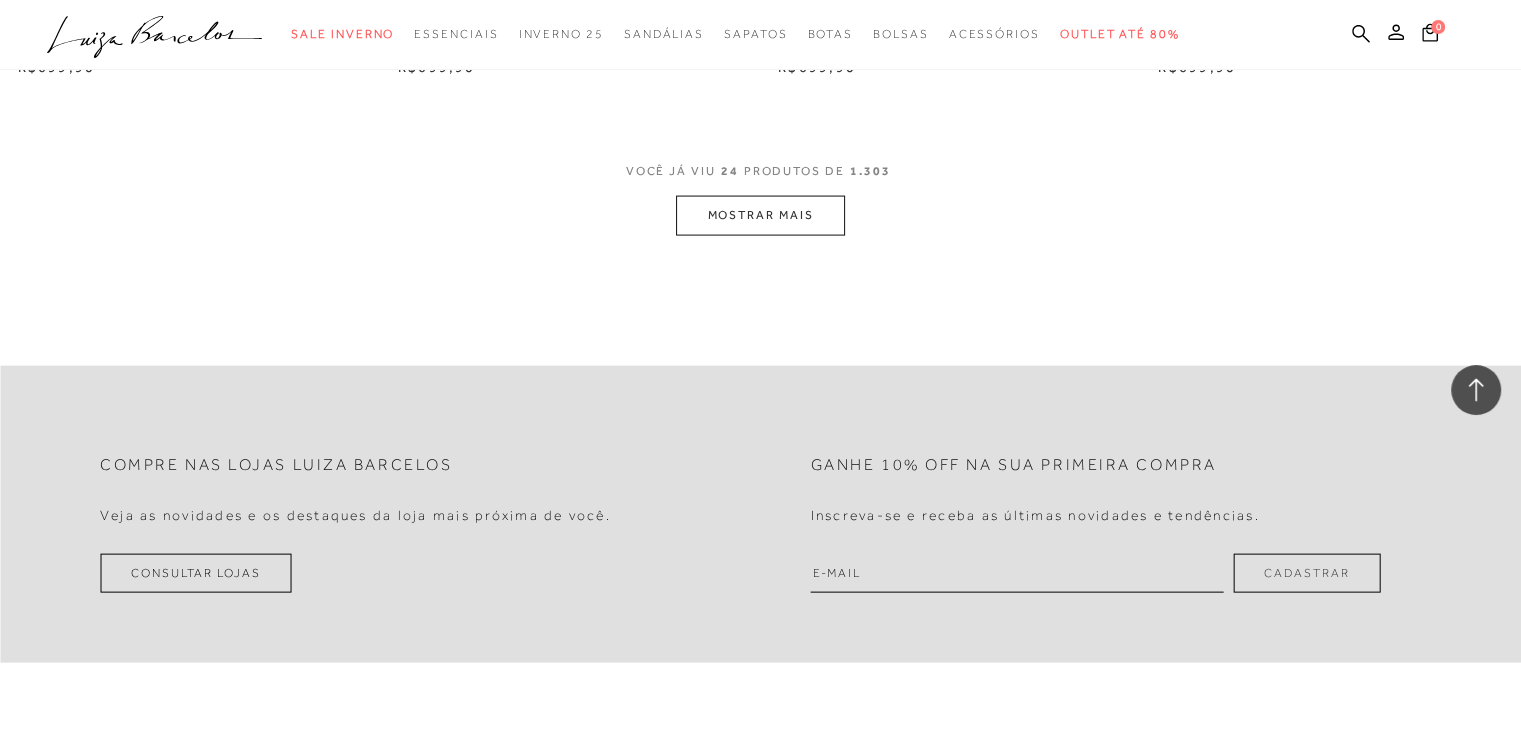 click on "MOSTRAR MAIS" at bounding box center (760, 215) 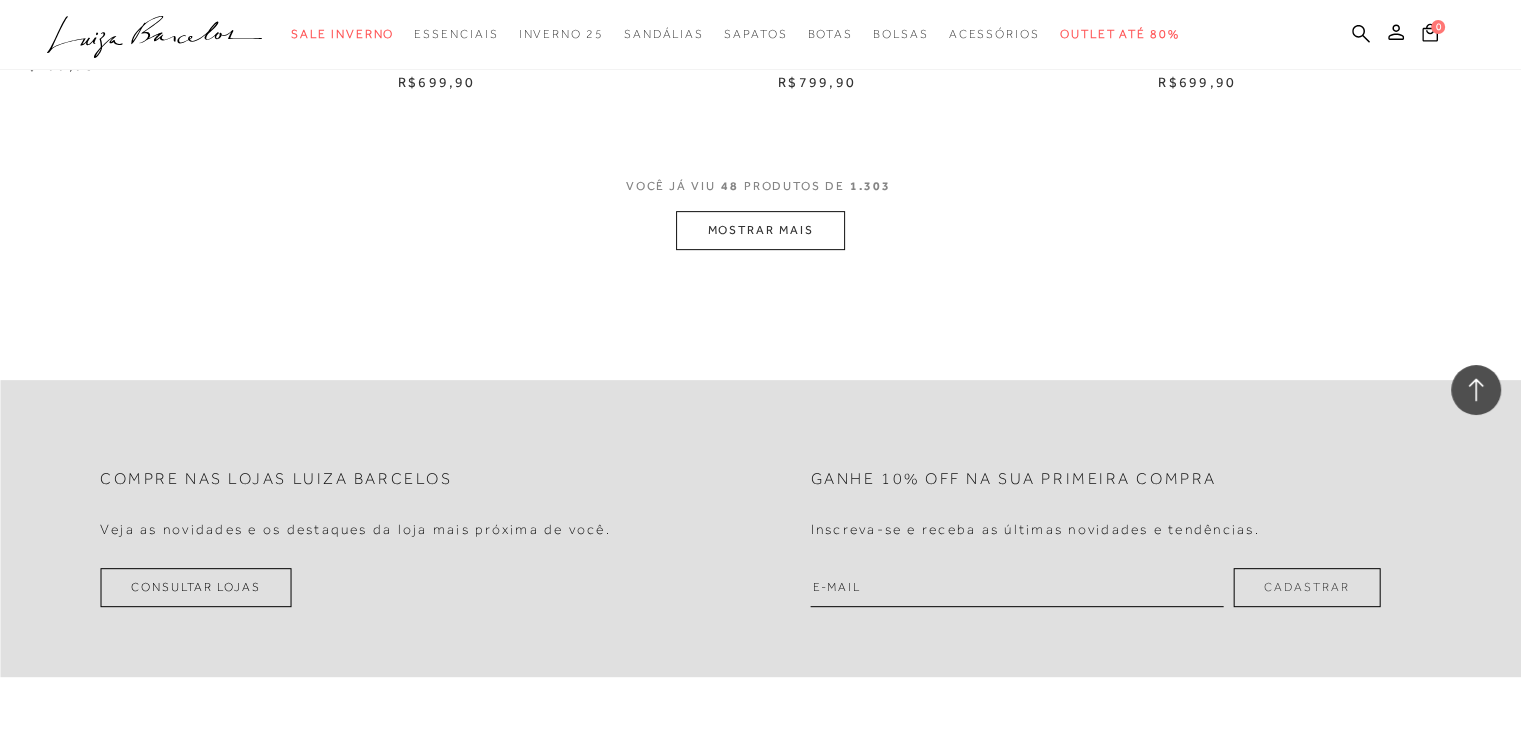 scroll, scrollTop: 8400, scrollLeft: 0, axis: vertical 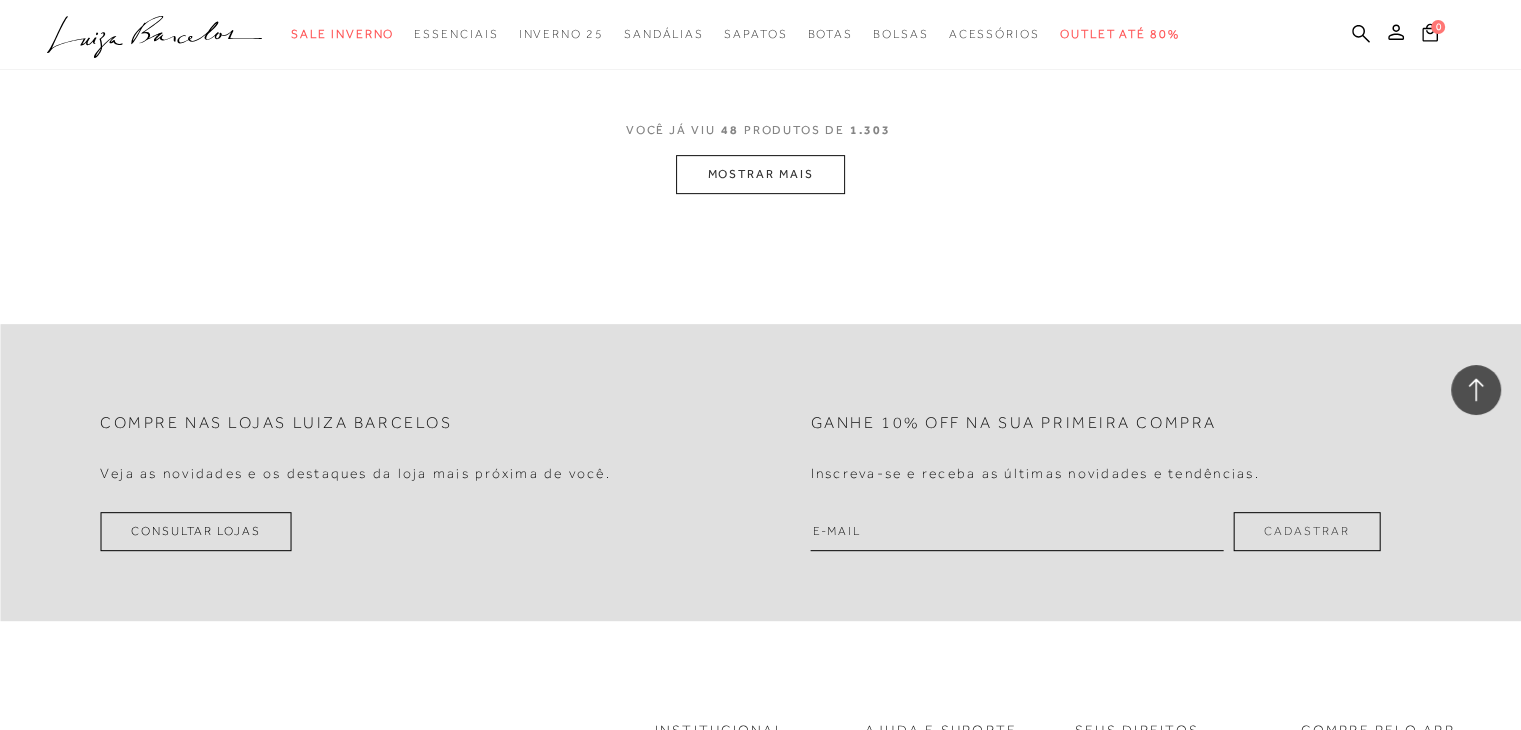click on "MOSTRAR MAIS" at bounding box center (760, 174) 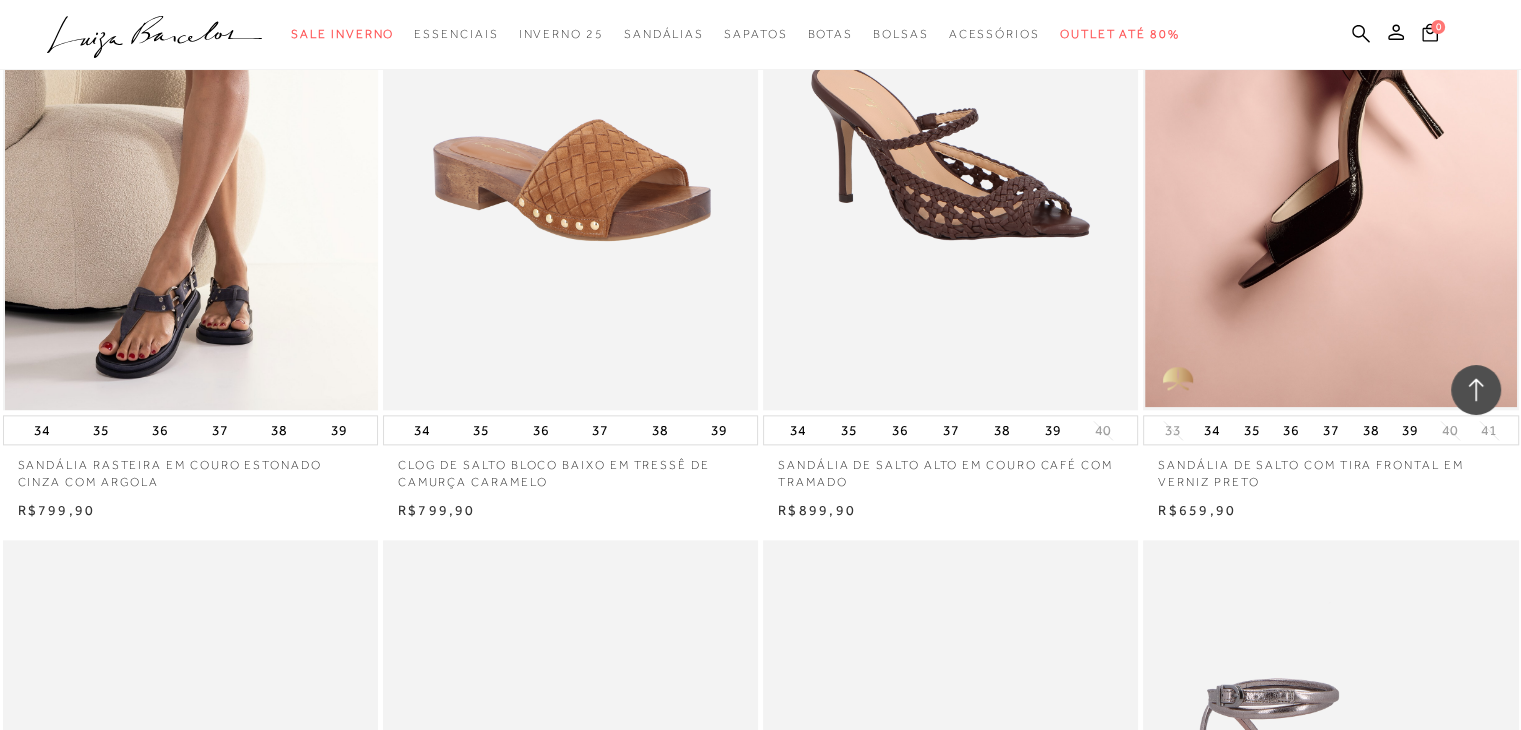 scroll, scrollTop: 10000, scrollLeft: 0, axis: vertical 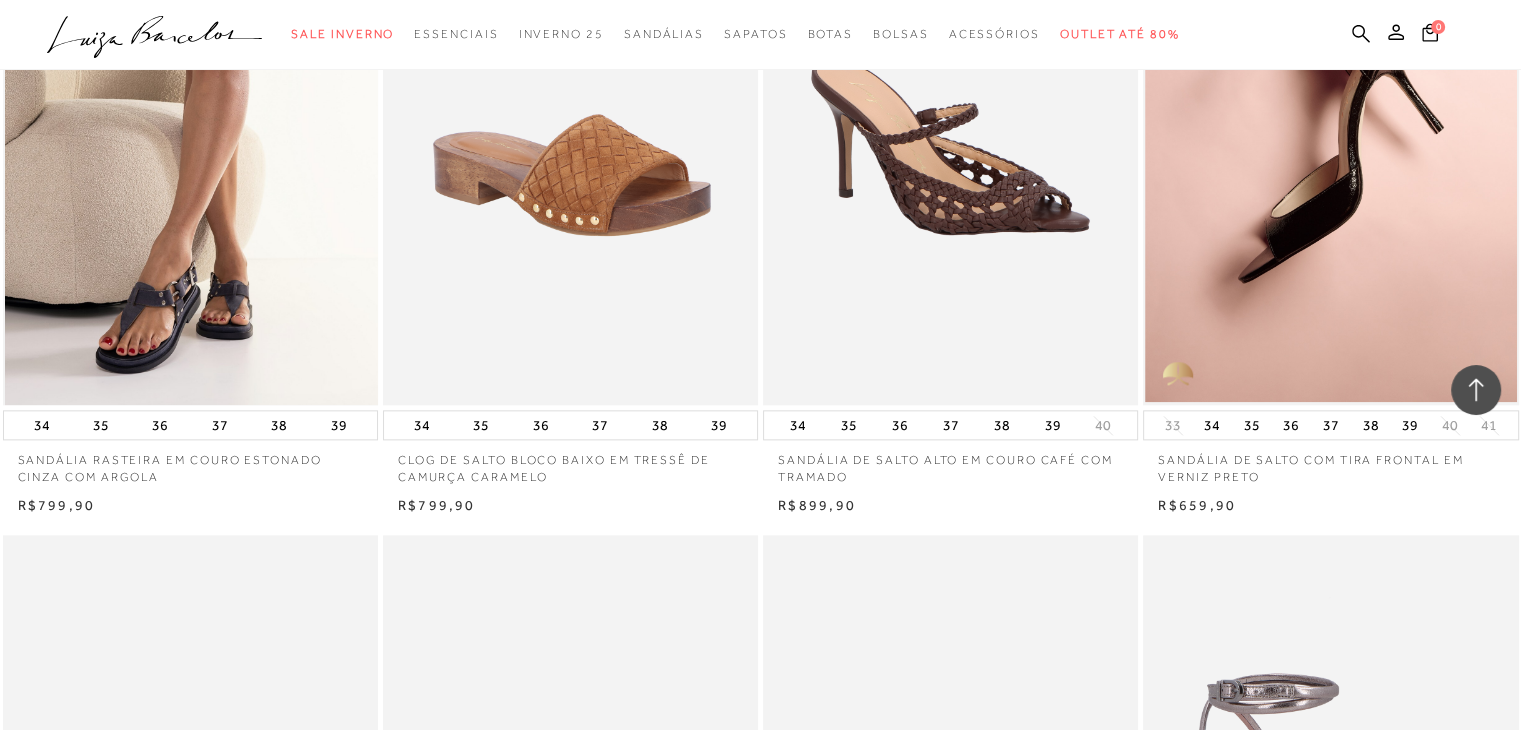 click at bounding box center (191, 123) 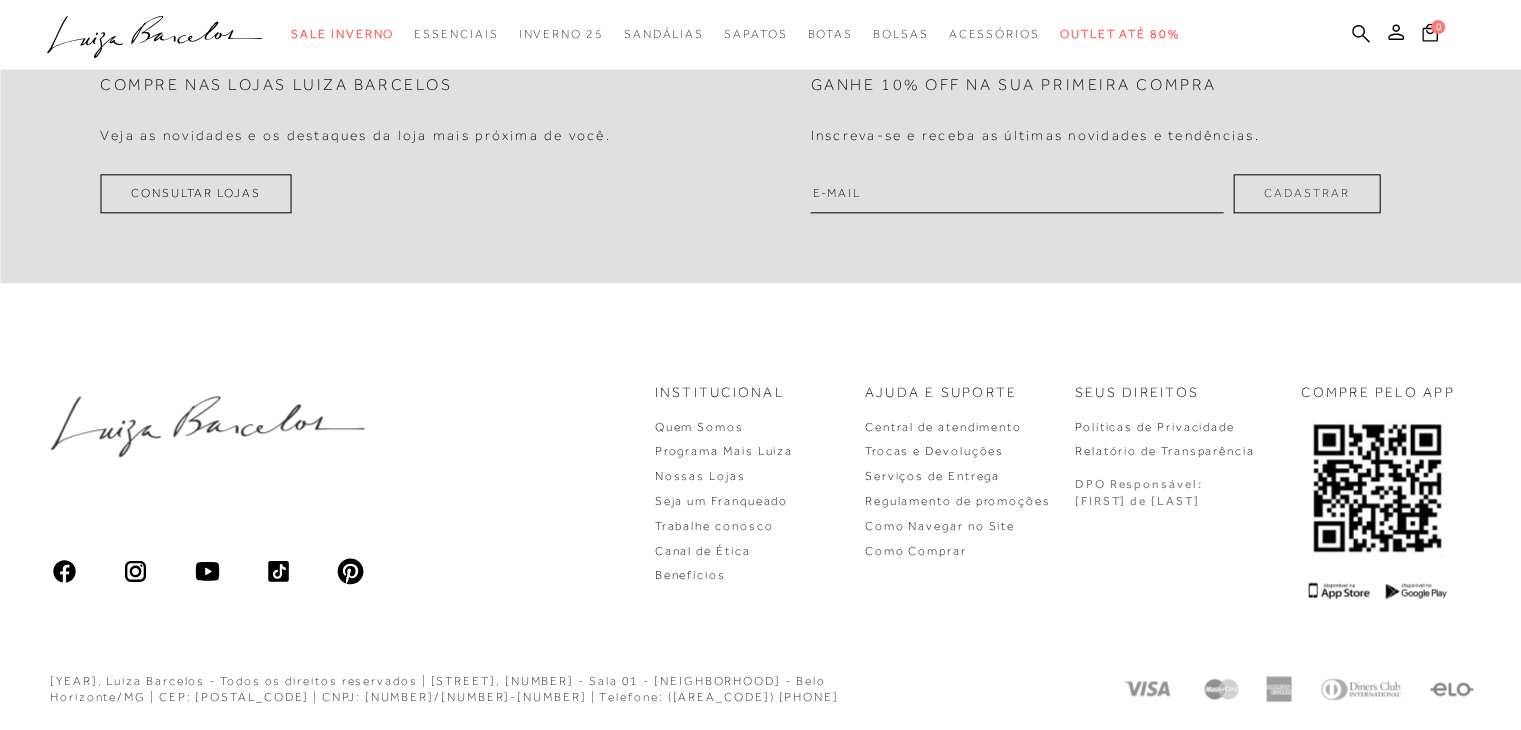 scroll, scrollTop: 0, scrollLeft: 0, axis: both 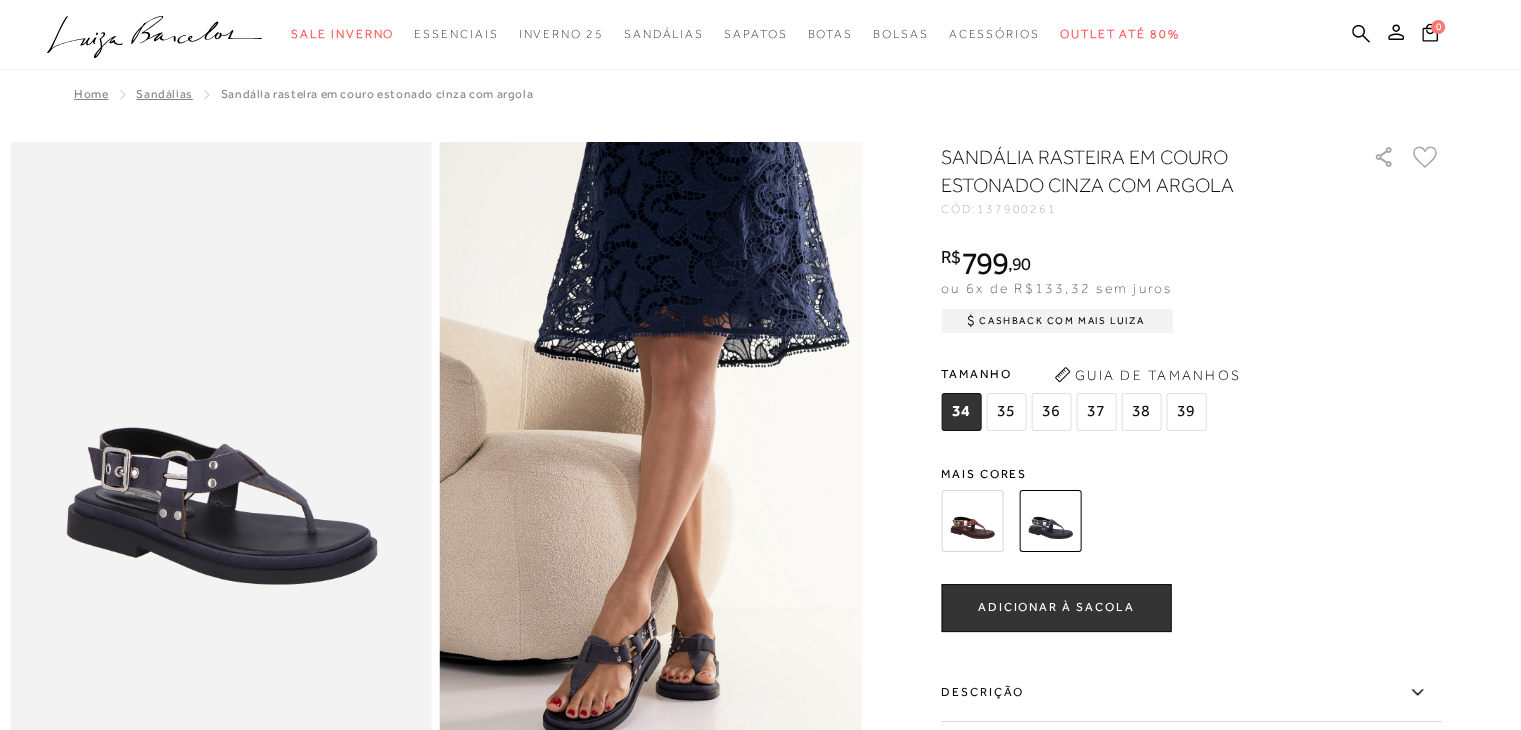 click at bounding box center (972, 521) 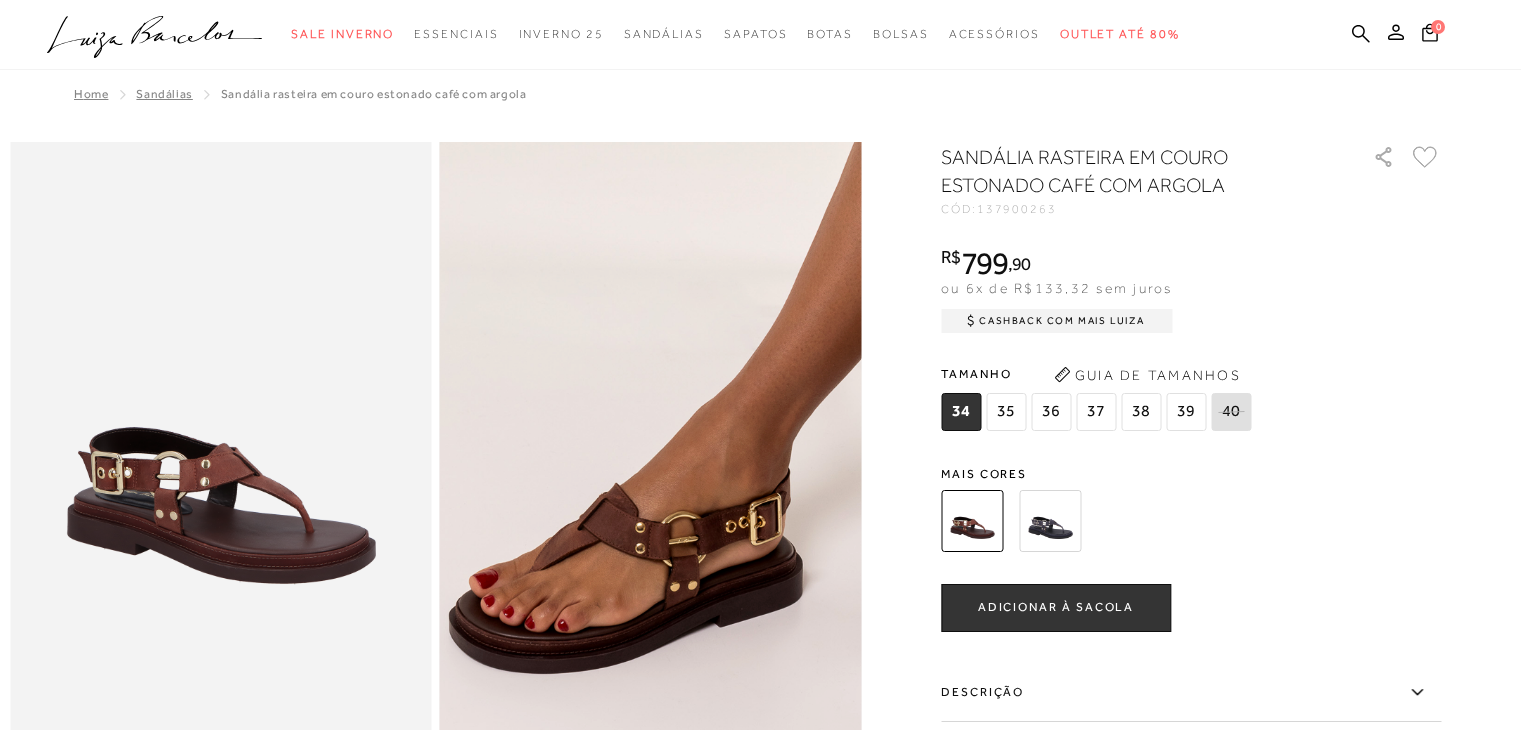 scroll, scrollTop: 0, scrollLeft: 0, axis: both 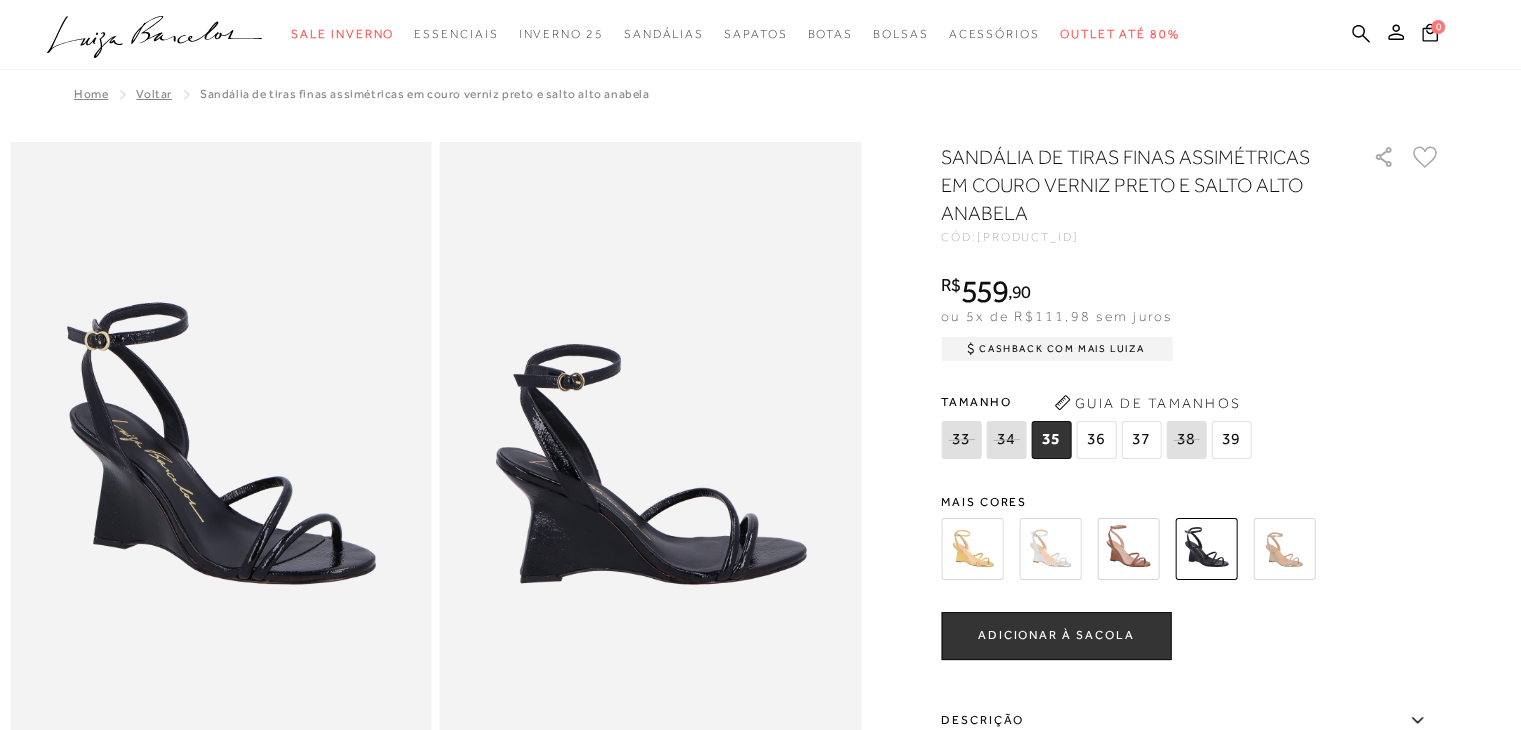 click at bounding box center (1128, 549) 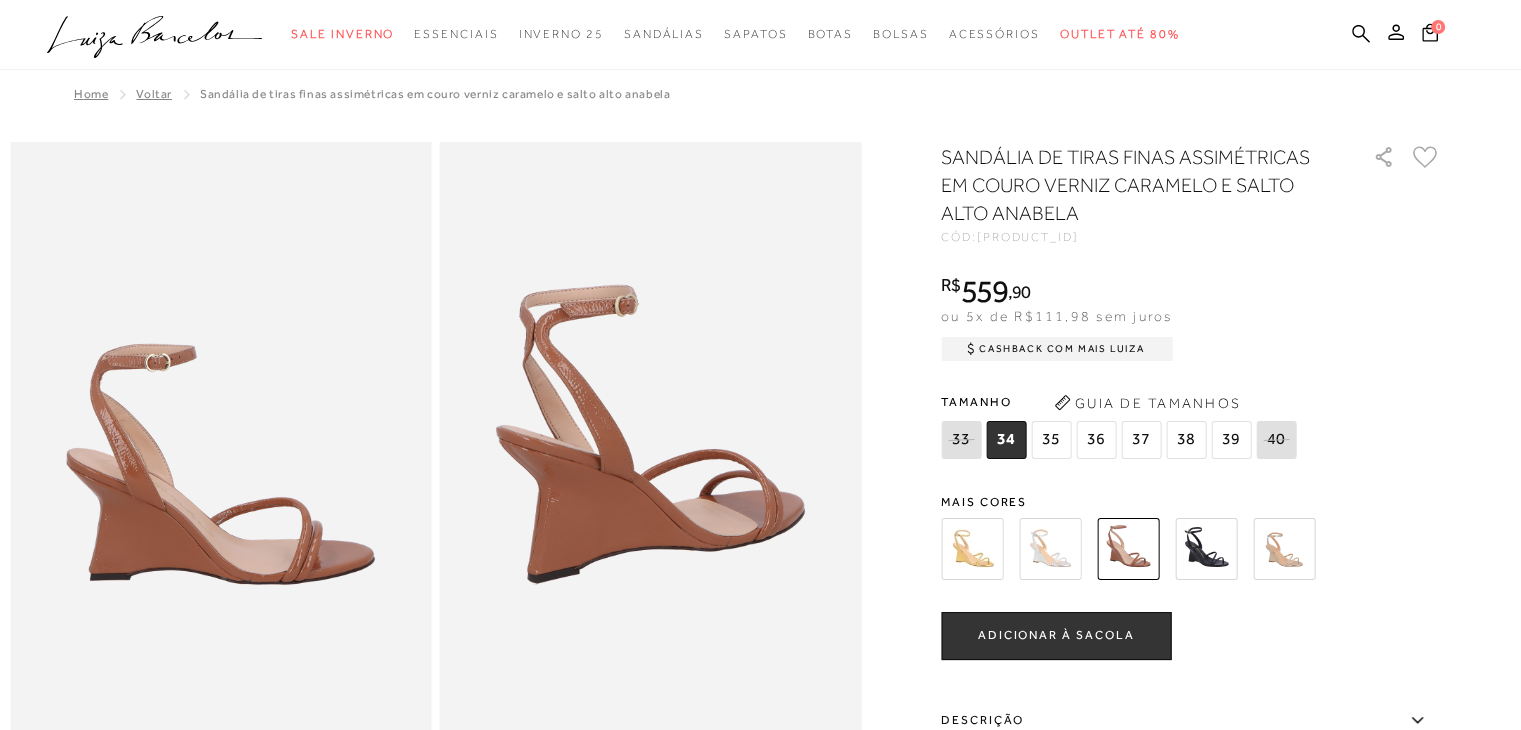 click at bounding box center (1284, 549) 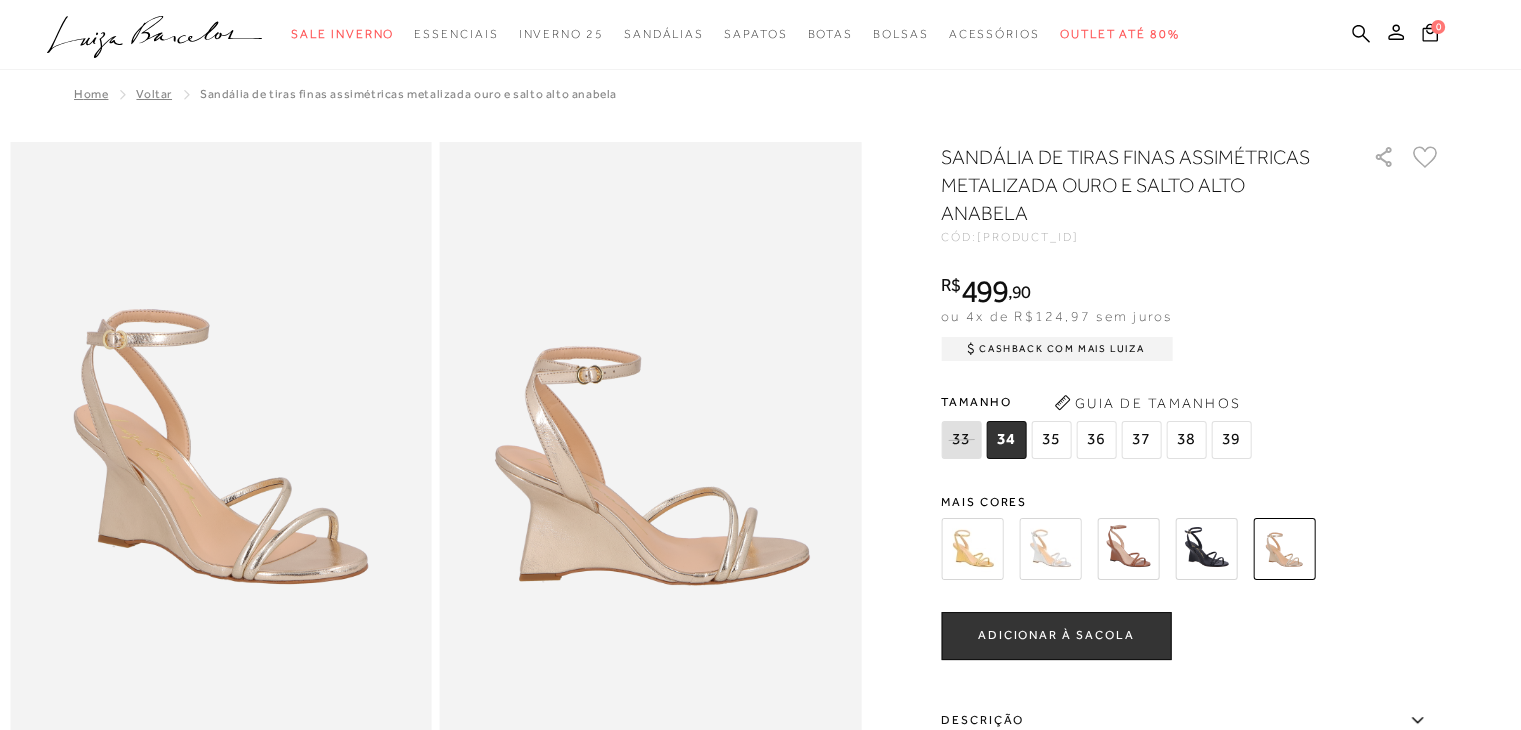 click at bounding box center [1050, 549] 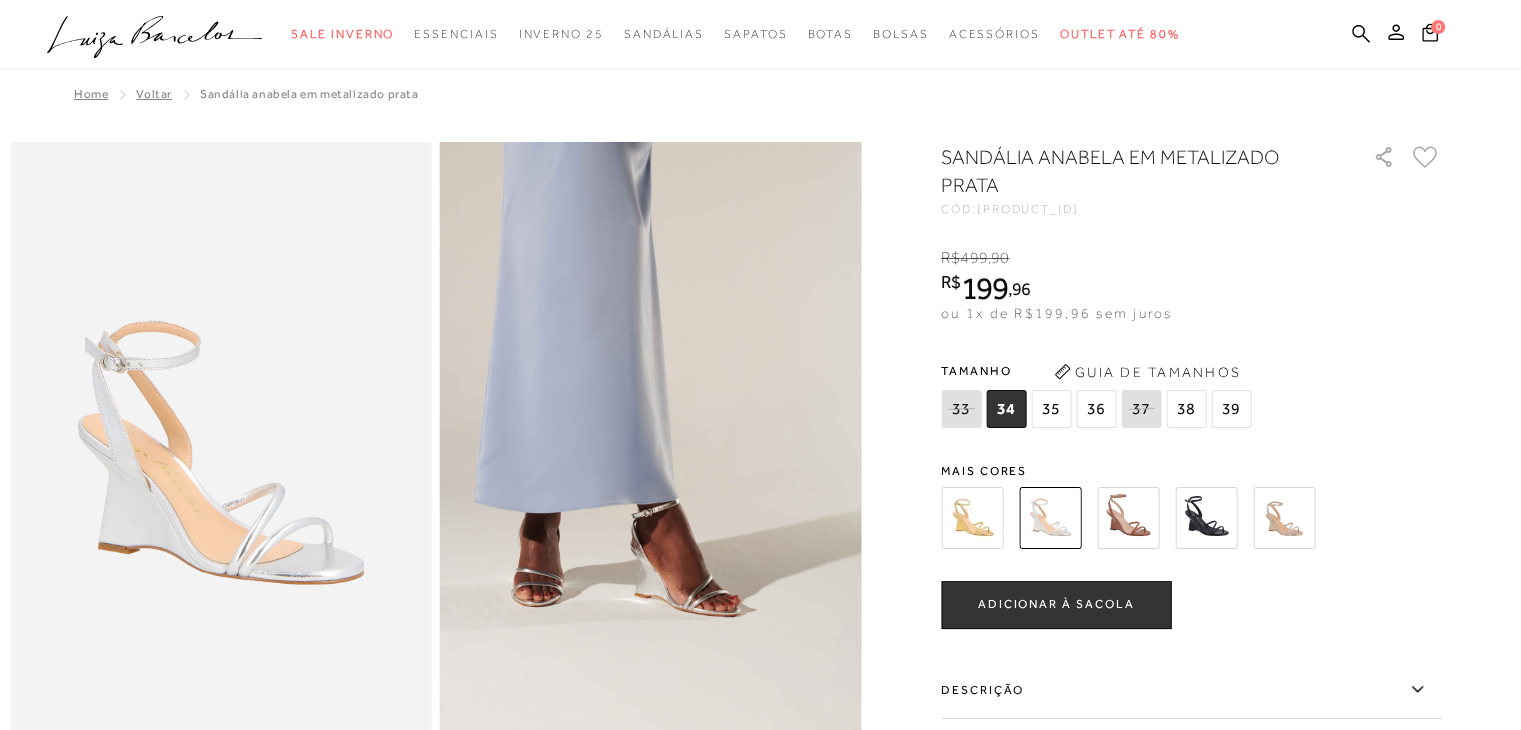 click at bounding box center (1284, 518) 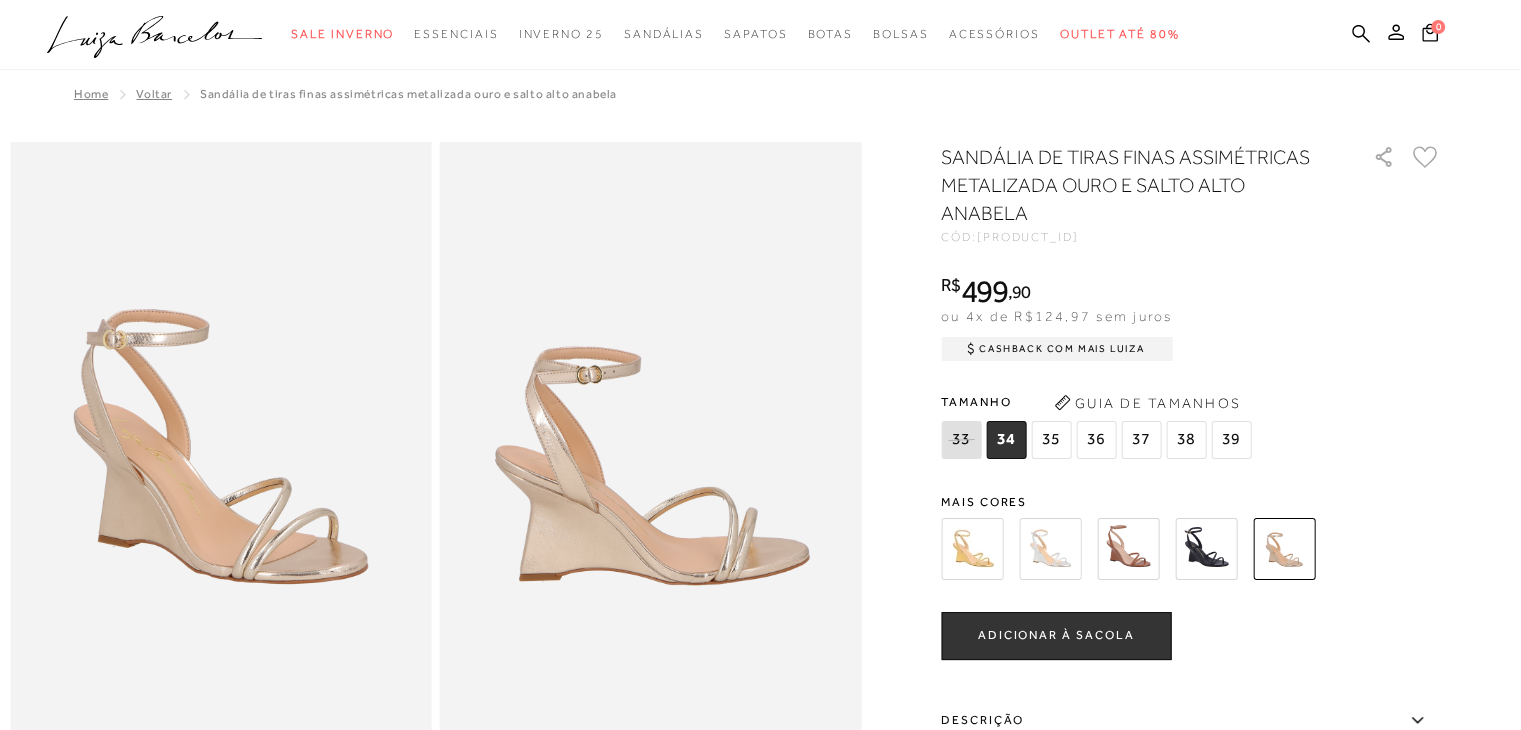 click at bounding box center (1206, 549) 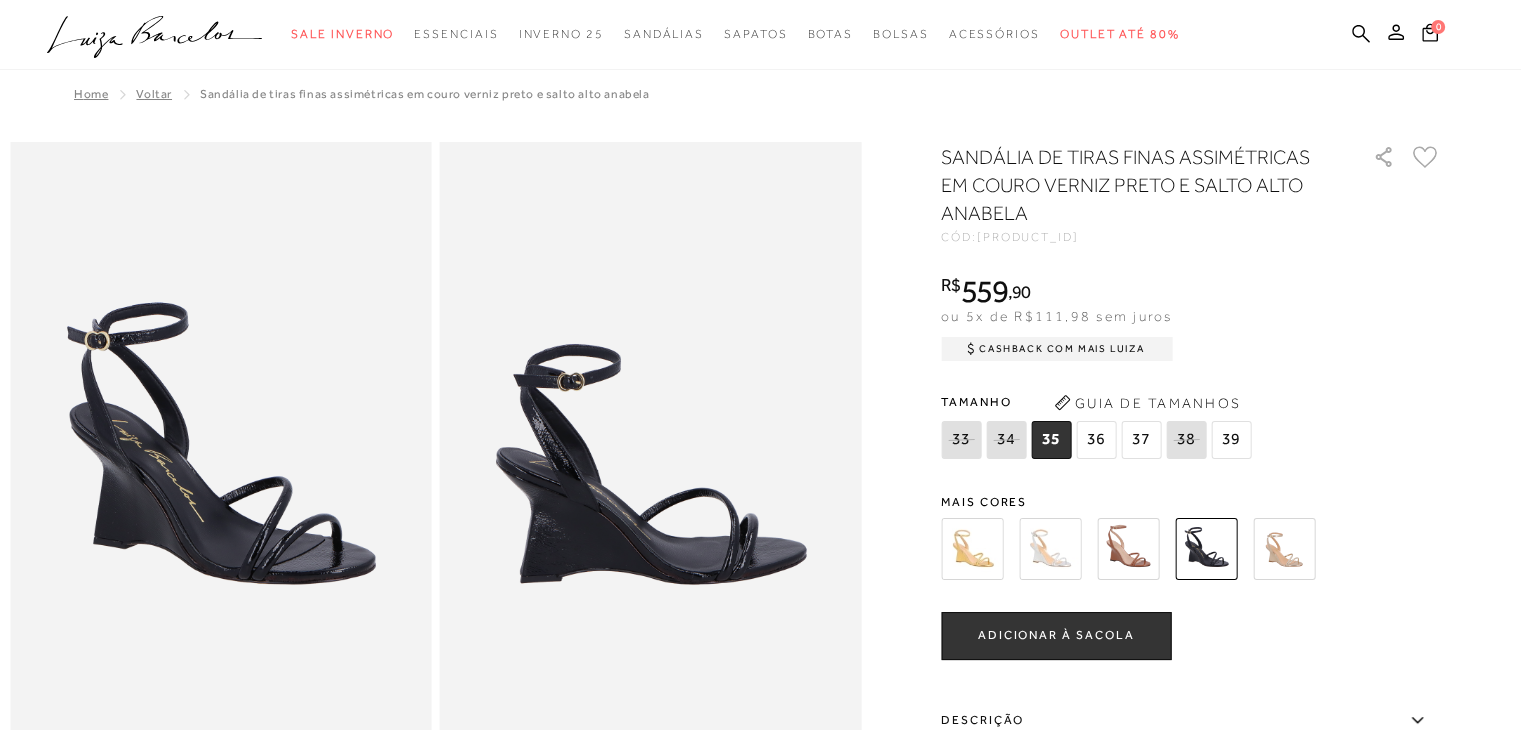 click at bounding box center [1128, 549] 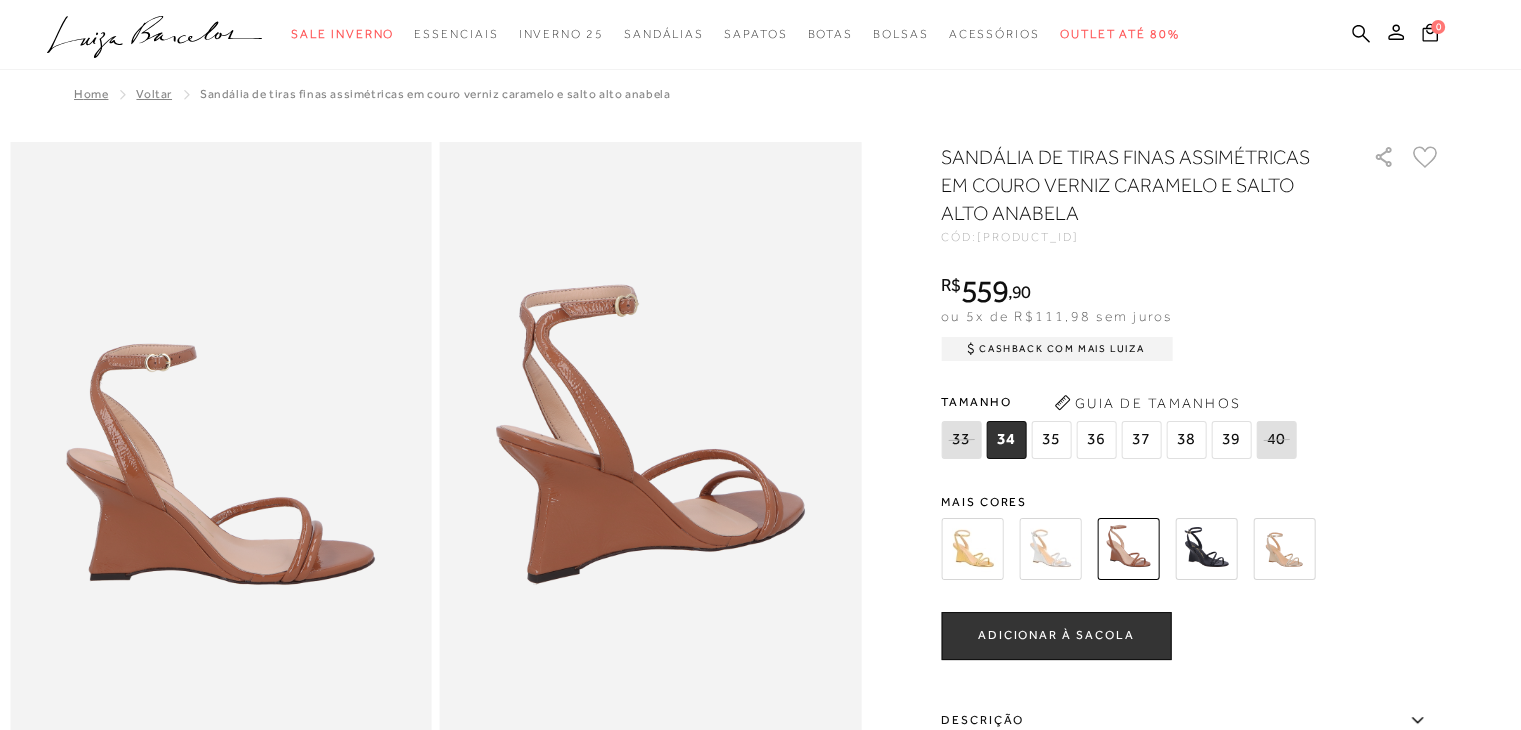 click at bounding box center (972, 549) 